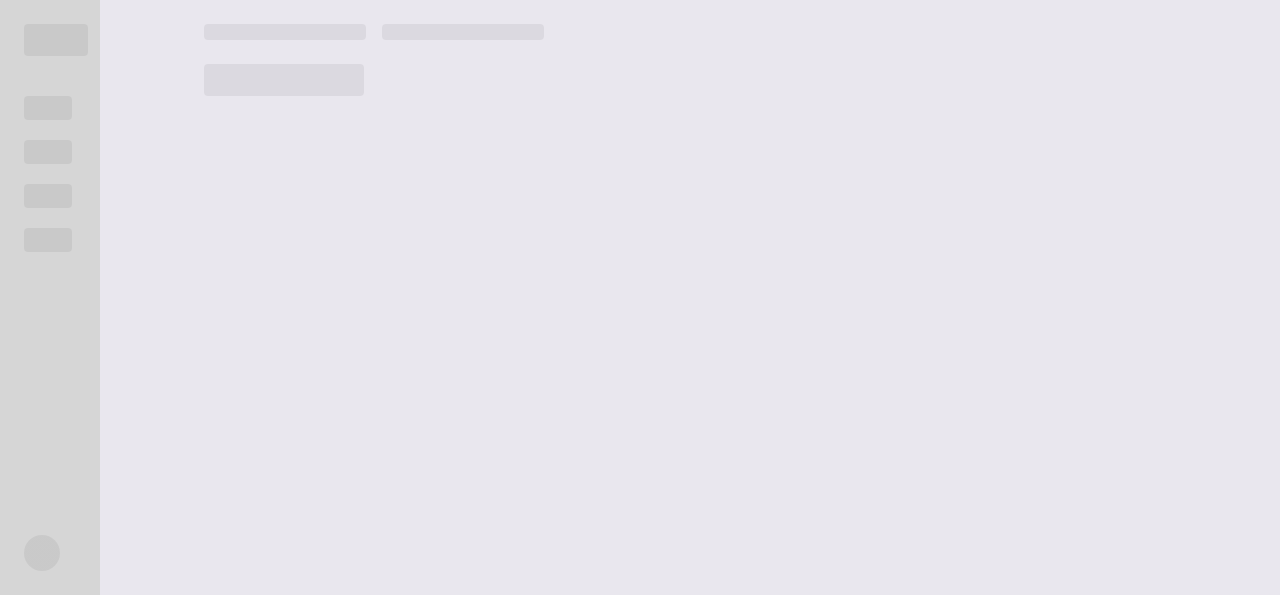 scroll, scrollTop: 0, scrollLeft: 0, axis: both 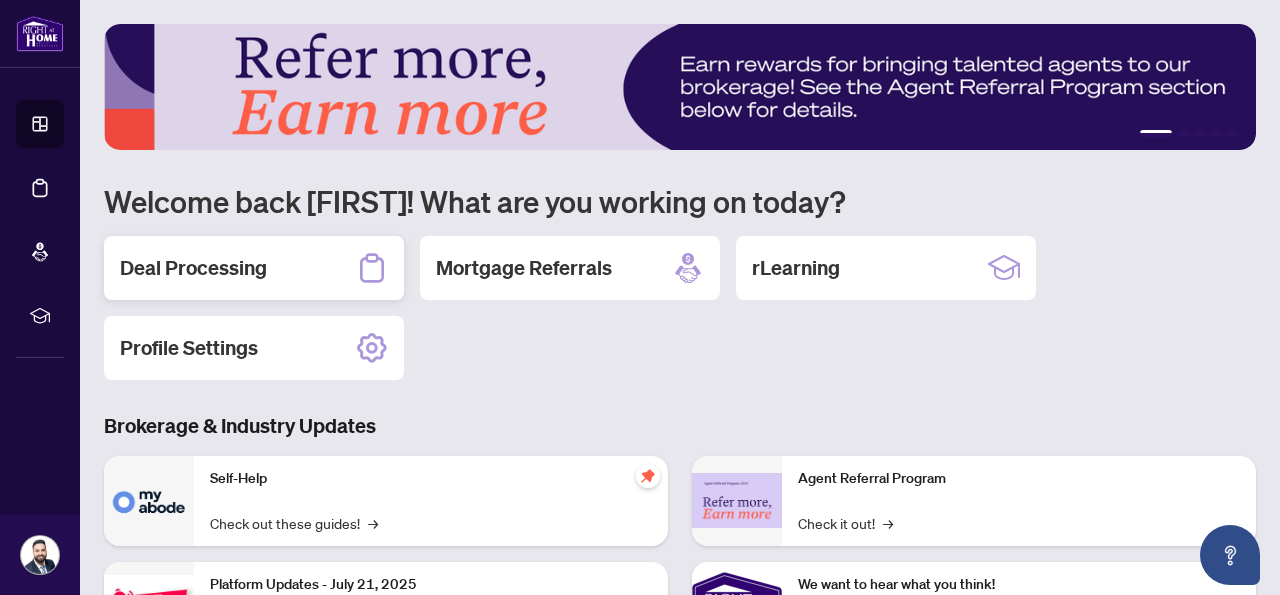 click on "Deal Processing" at bounding box center [193, 268] 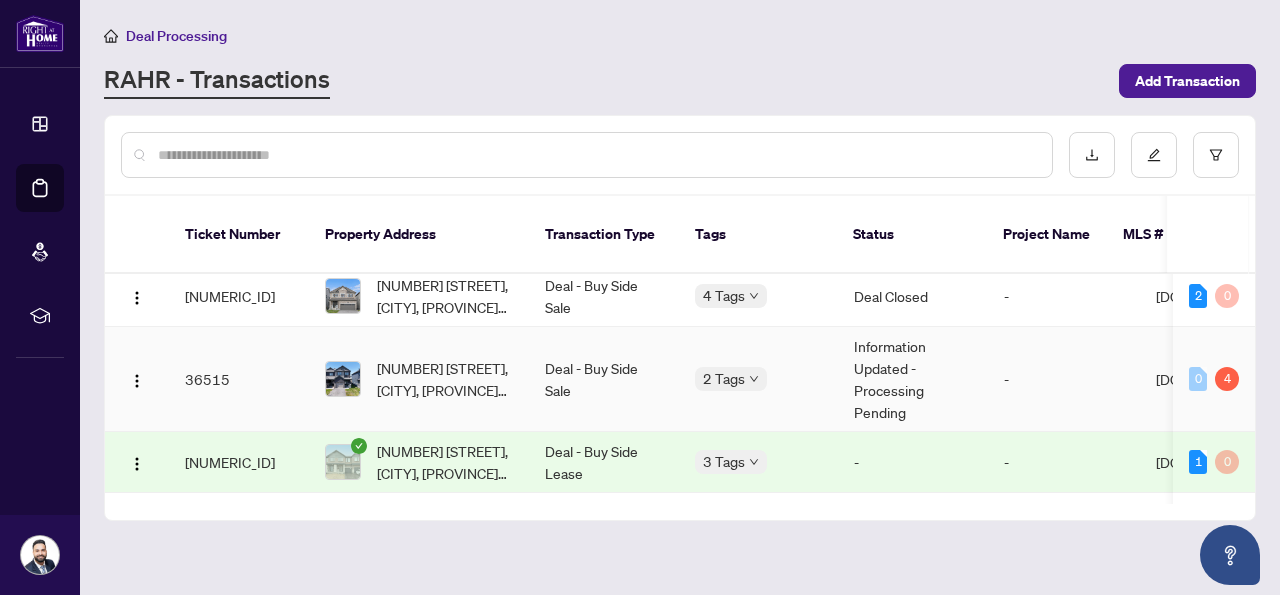 scroll, scrollTop: 114, scrollLeft: 0, axis: vertical 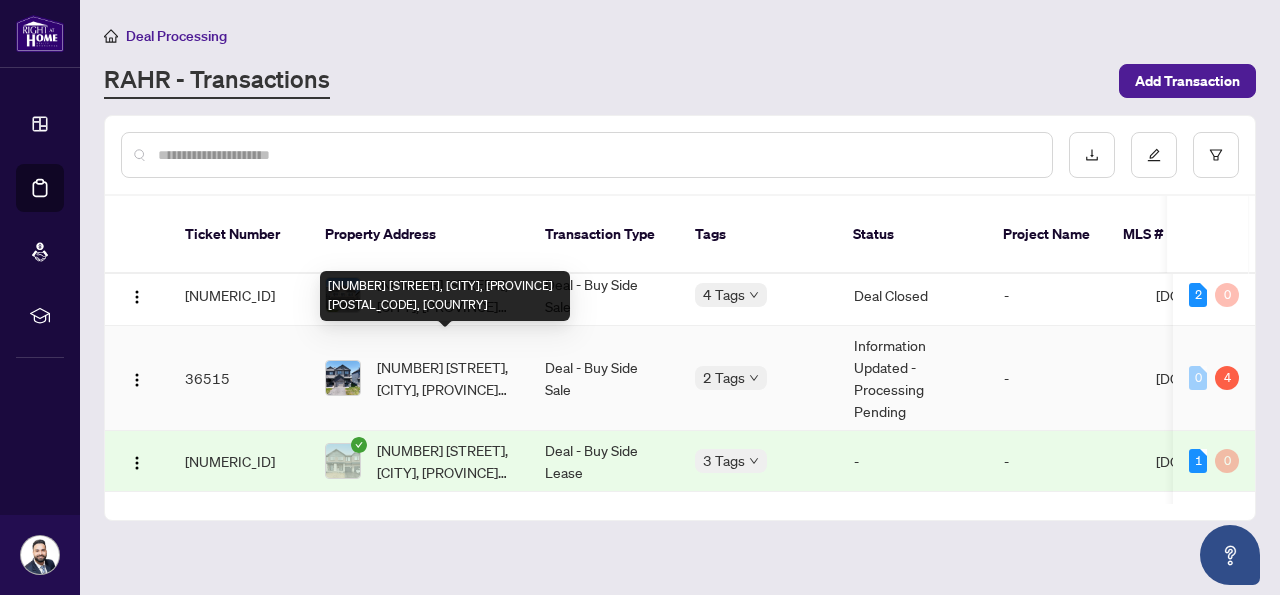 click on "[NUMBER] [STREET], [CITY], [PROVINCE] [POSTAL_CODE], [COUNTRY]" at bounding box center (445, 378) 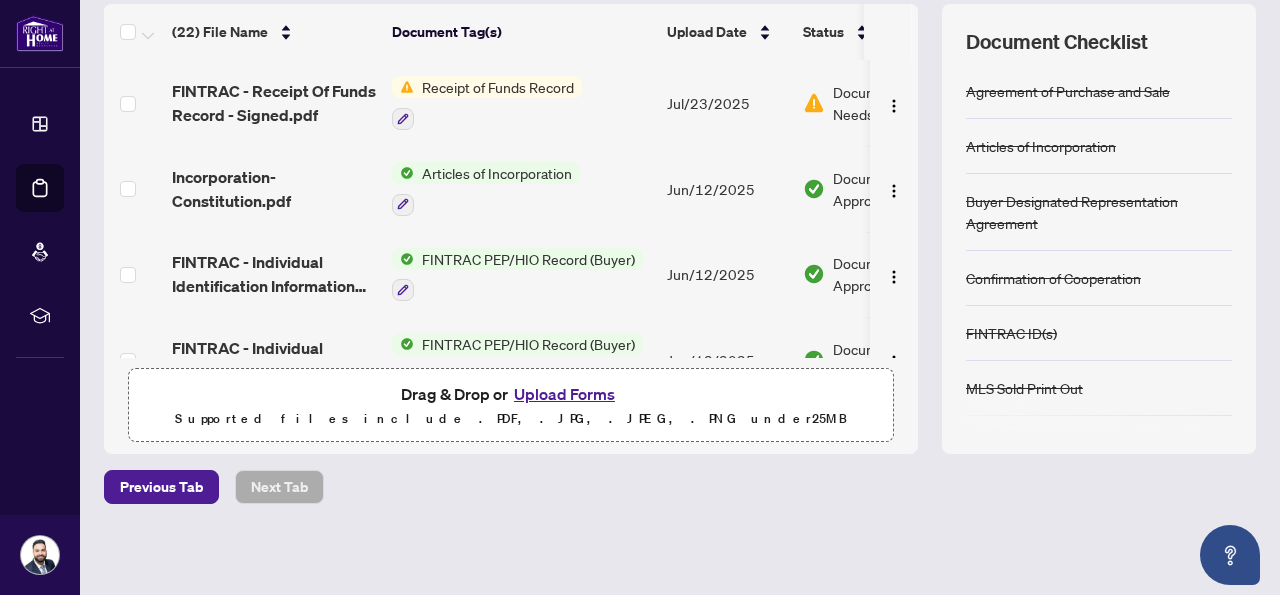 scroll, scrollTop: 271, scrollLeft: 0, axis: vertical 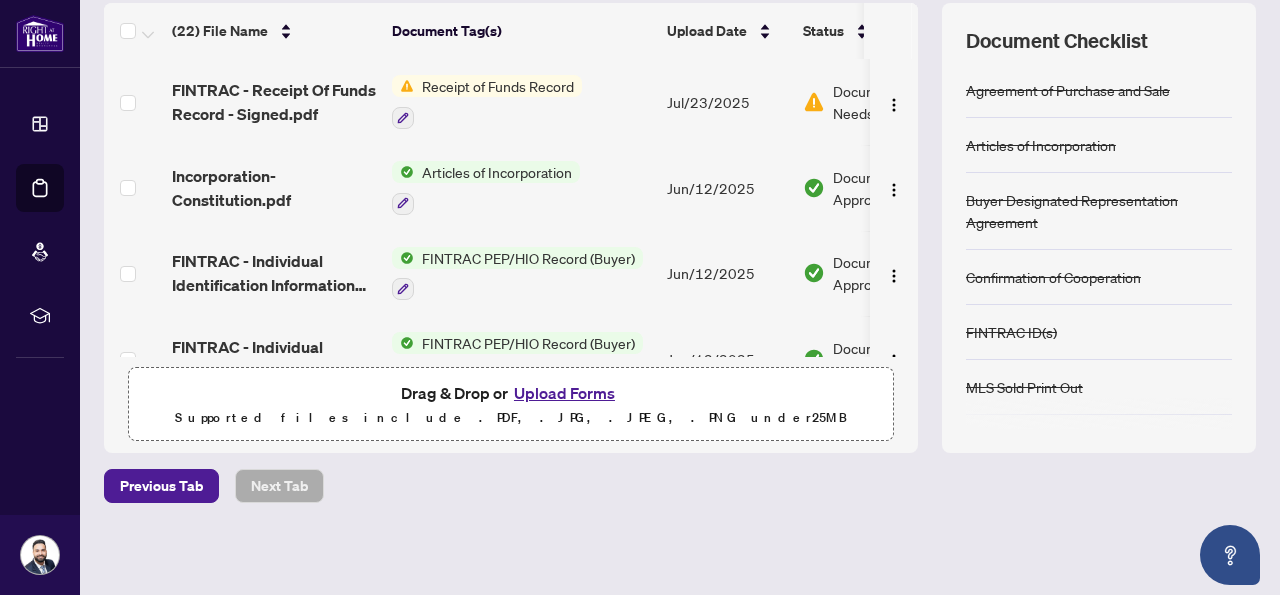 click on "Upload Forms" at bounding box center [564, 393] 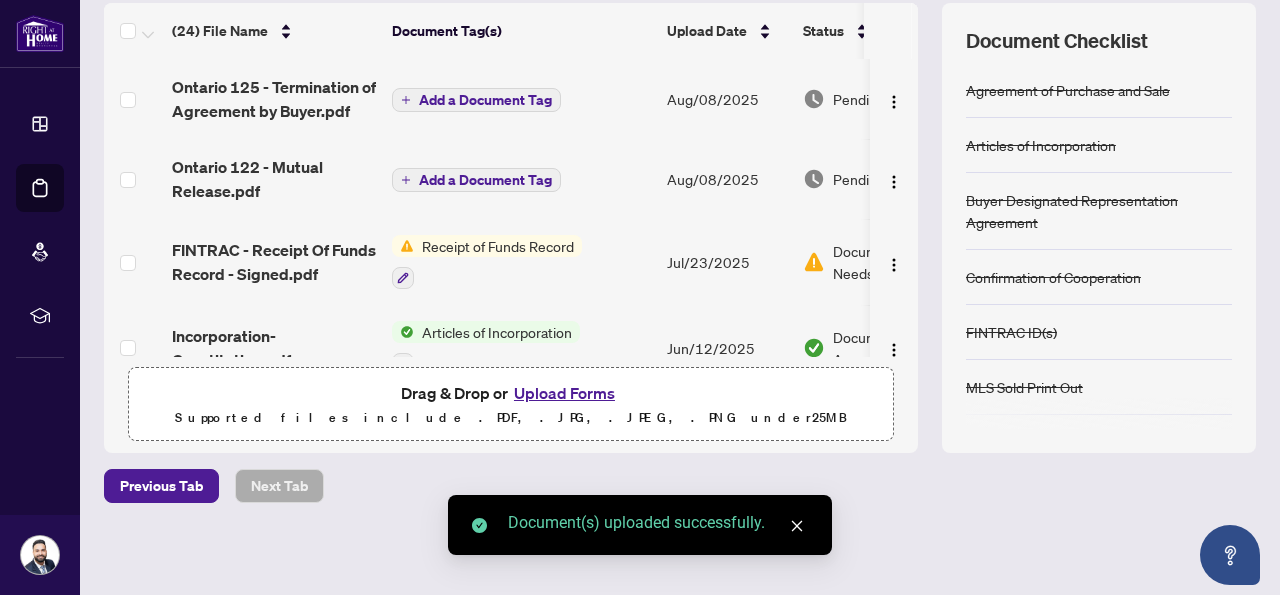 click on "Add a Document Tag" at bounding box center [485, 100] 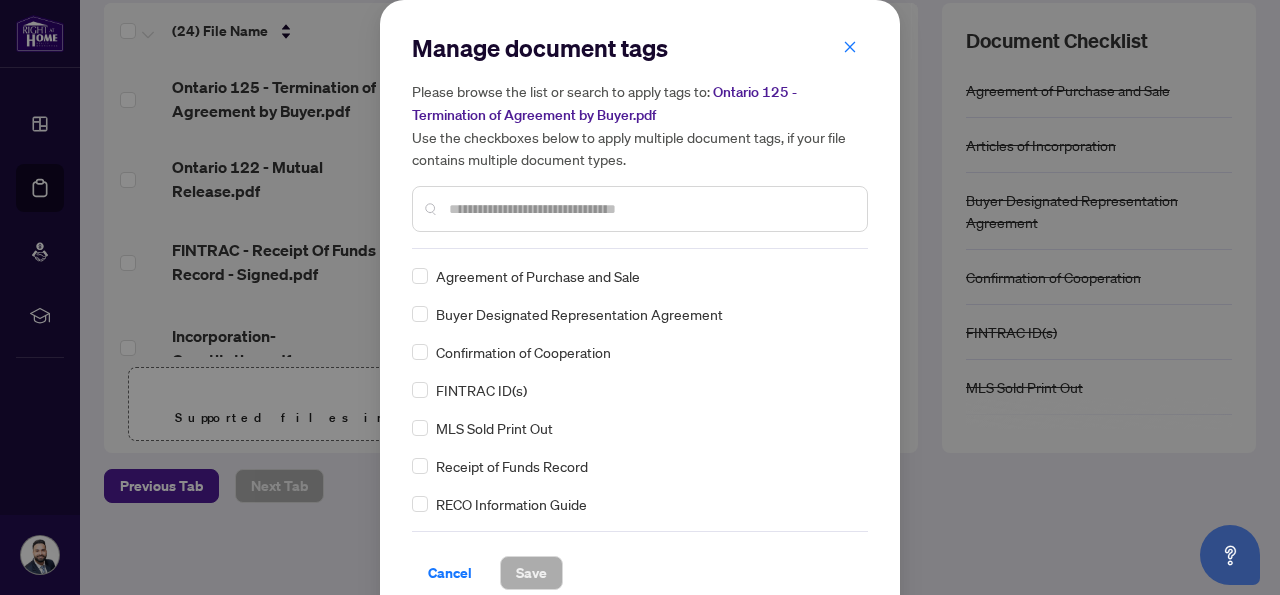 click at bounding box center (650, 209) 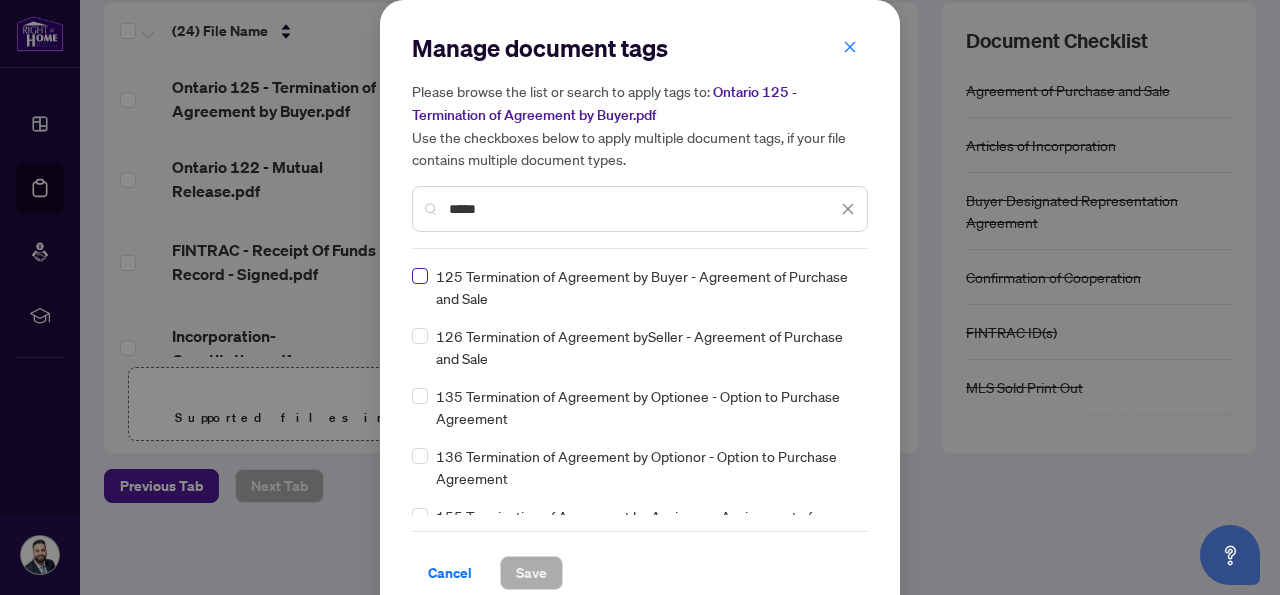 type on "*****" 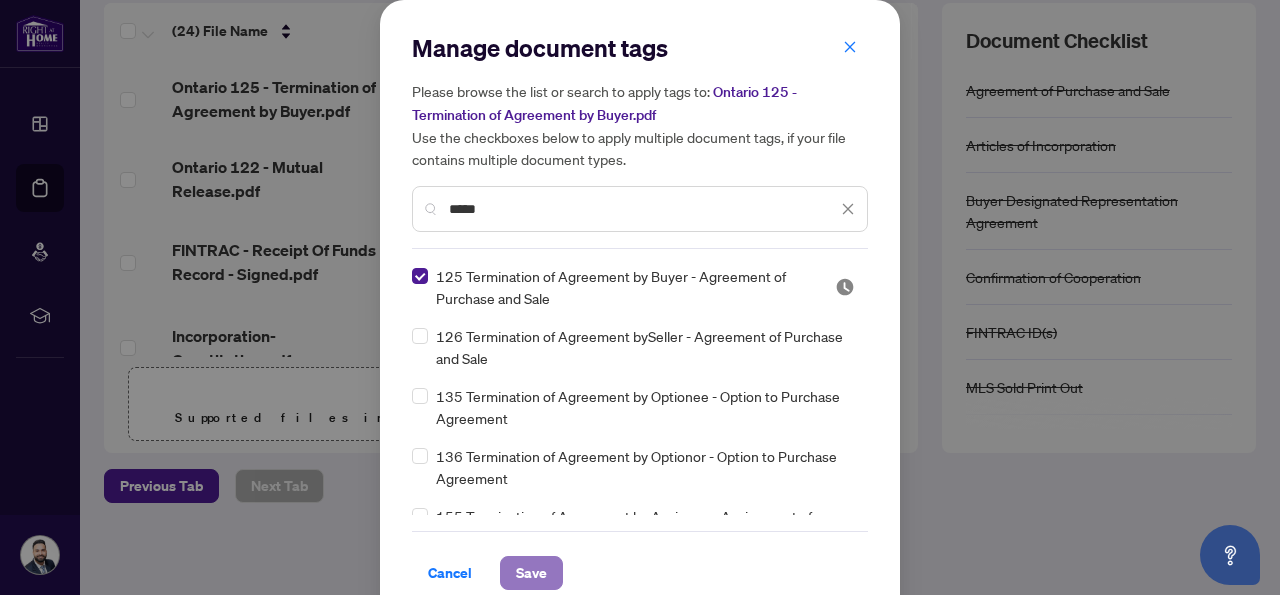 click on "Save" at bounding box center (531, 573) 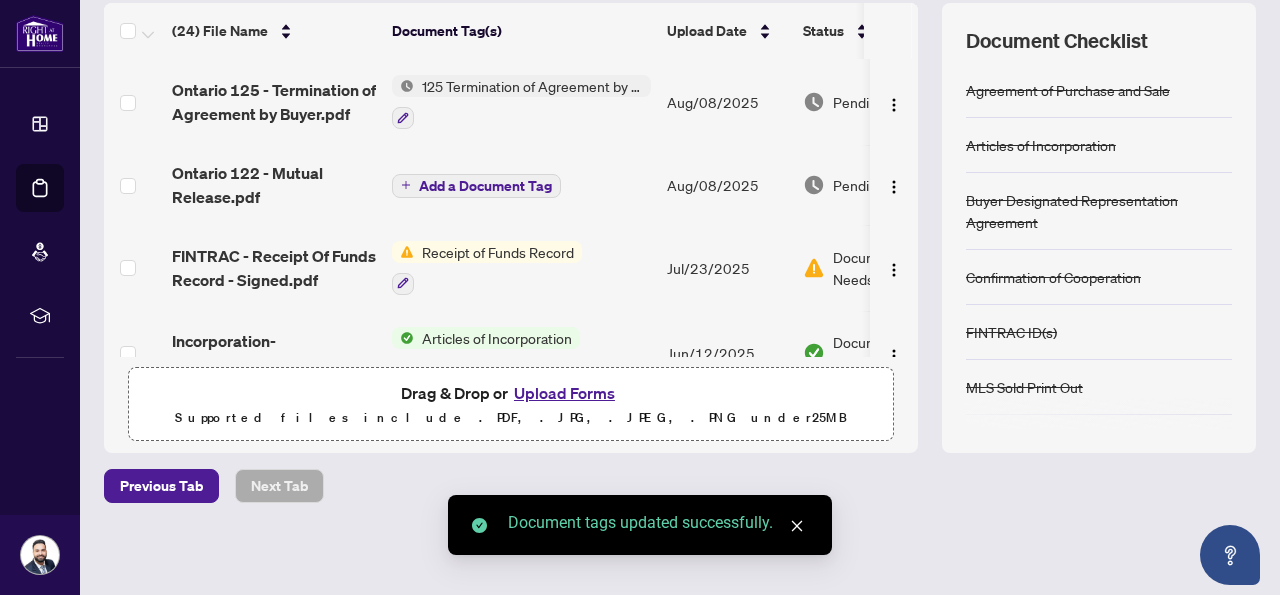 click on "Add a Document Tag" at bounding box center [485, 186] 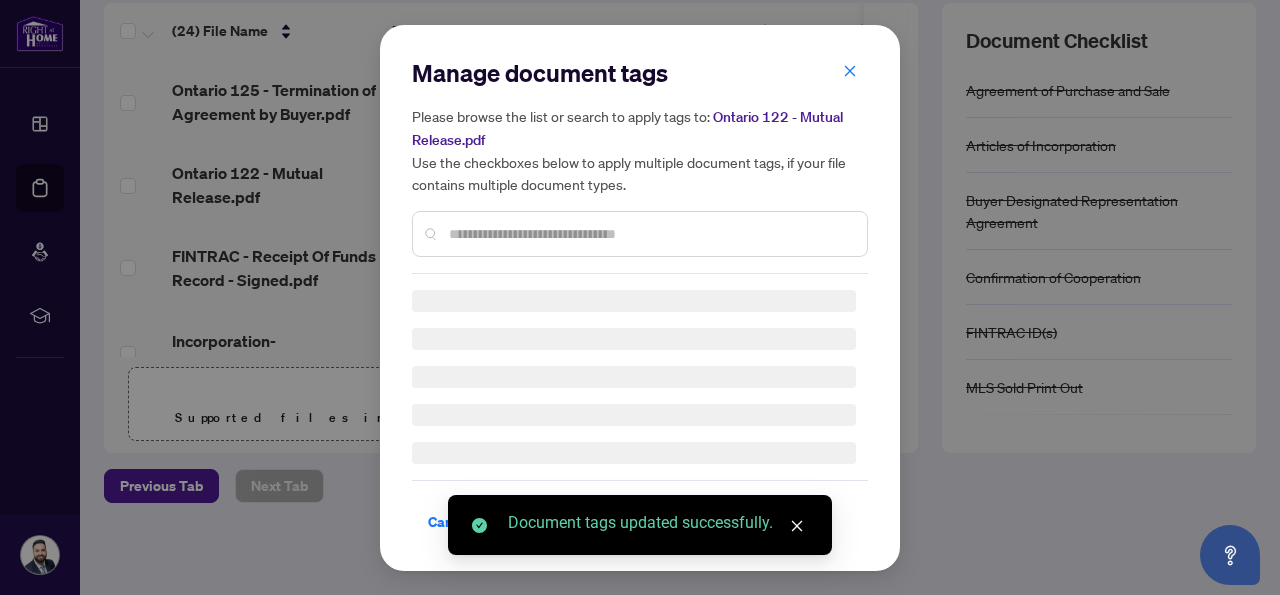 click at bounding box center (640, 234) 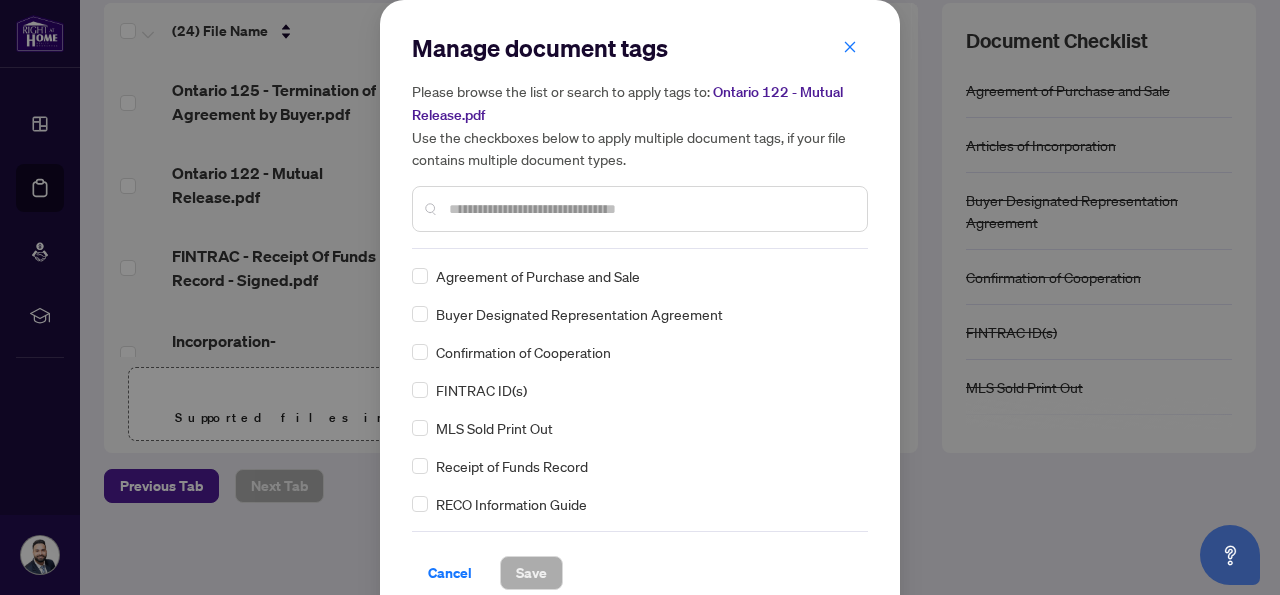 click at bounding box center [650, 209] 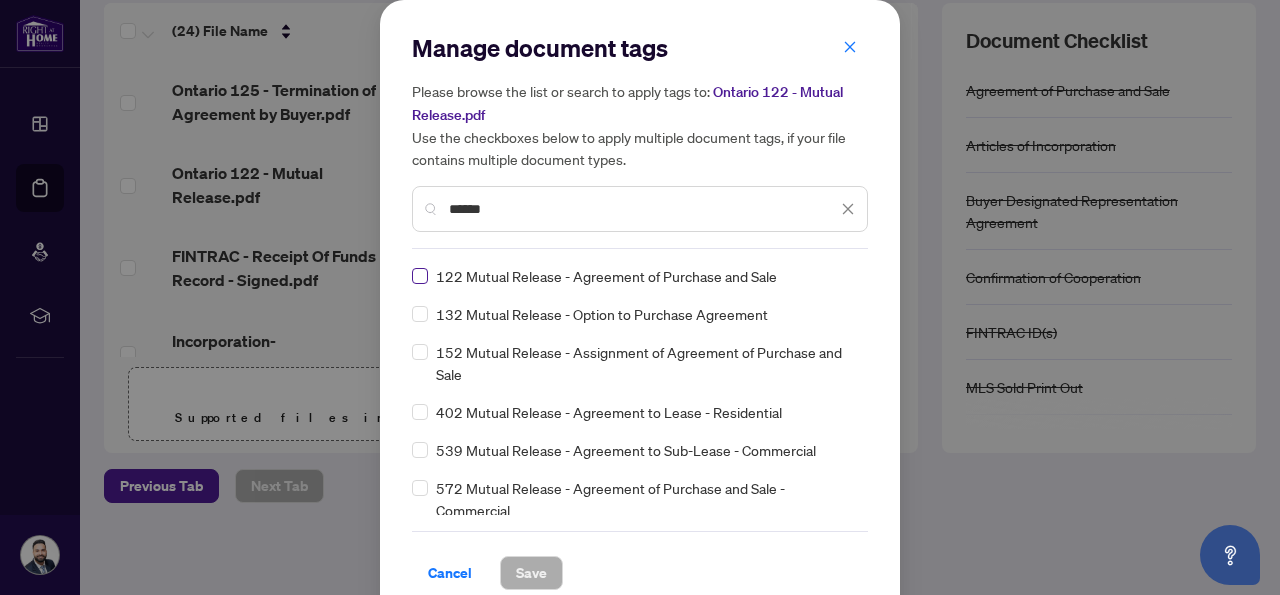type on "******" 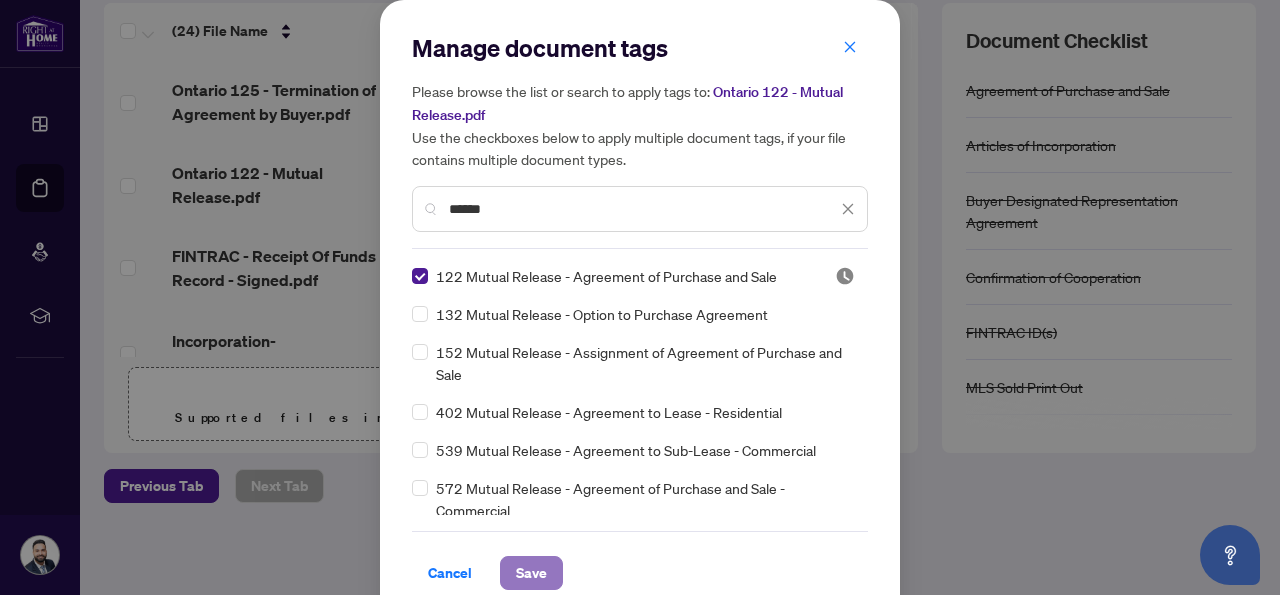 click on "Save" at bounding box center [531, 573] 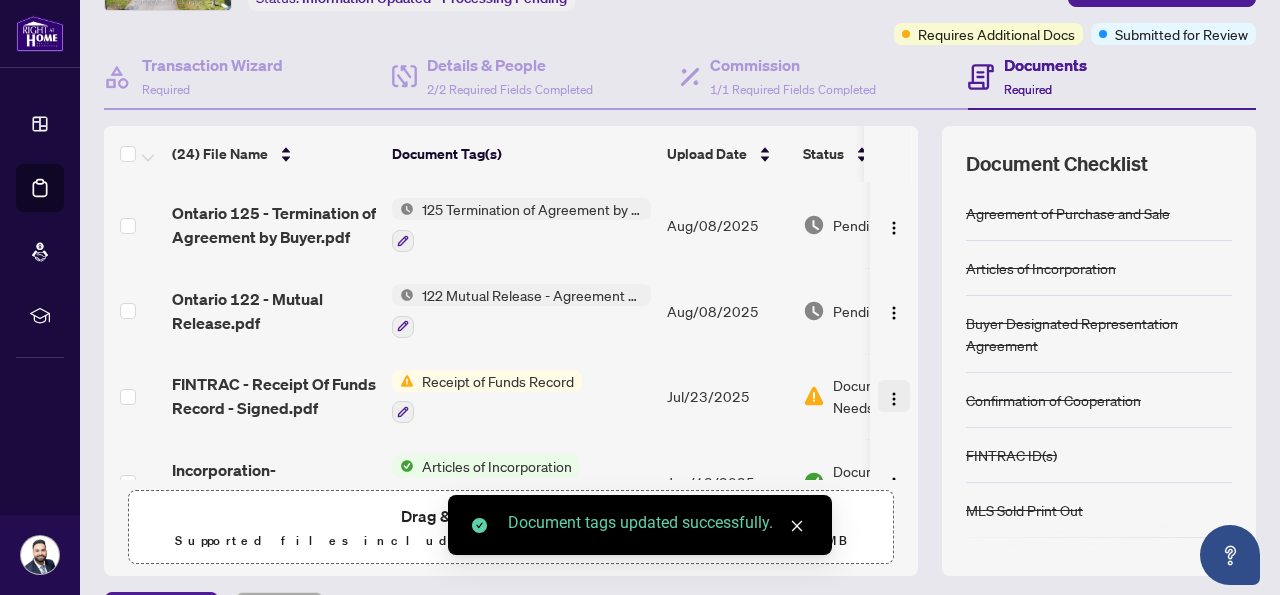 scroll, scrollTop: 53, scrollLeft: 0, axis: vertical 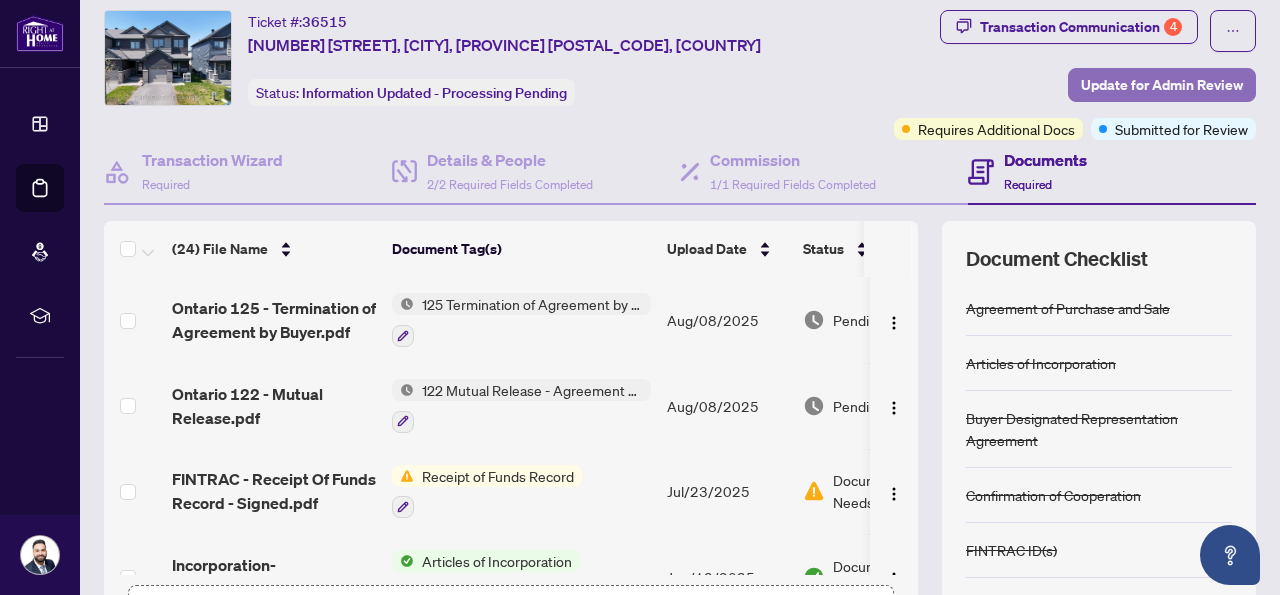 click on "Update for Admin Review" at bounding box center (1162, 85) 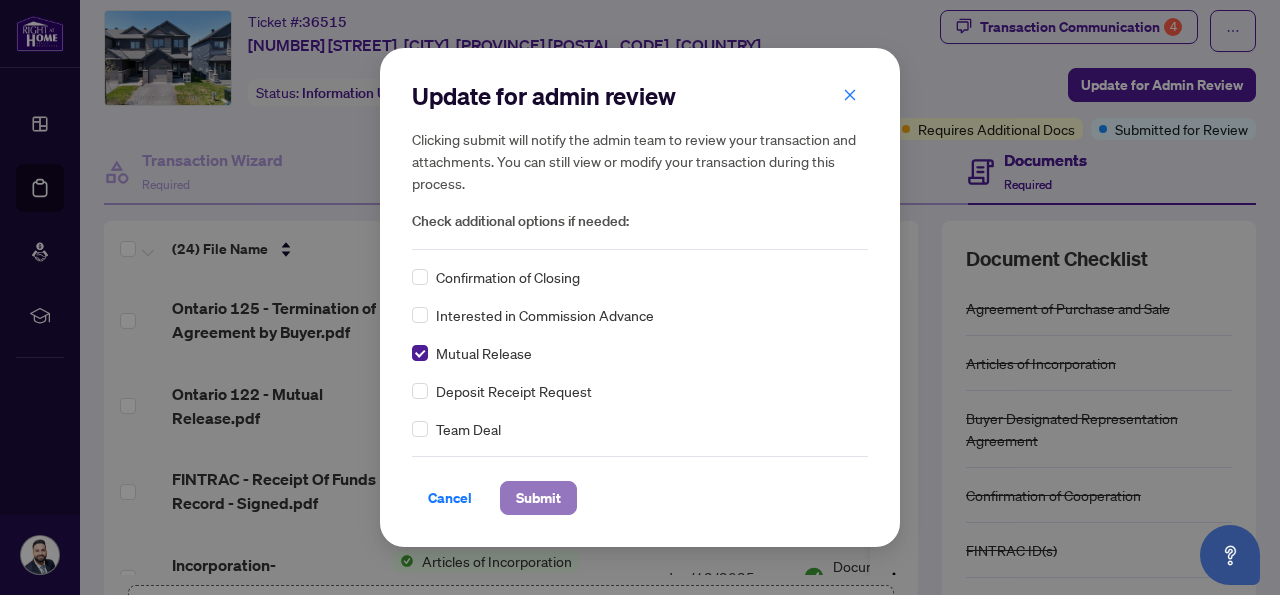 click on "Submit" at bounding box center (538, 498) 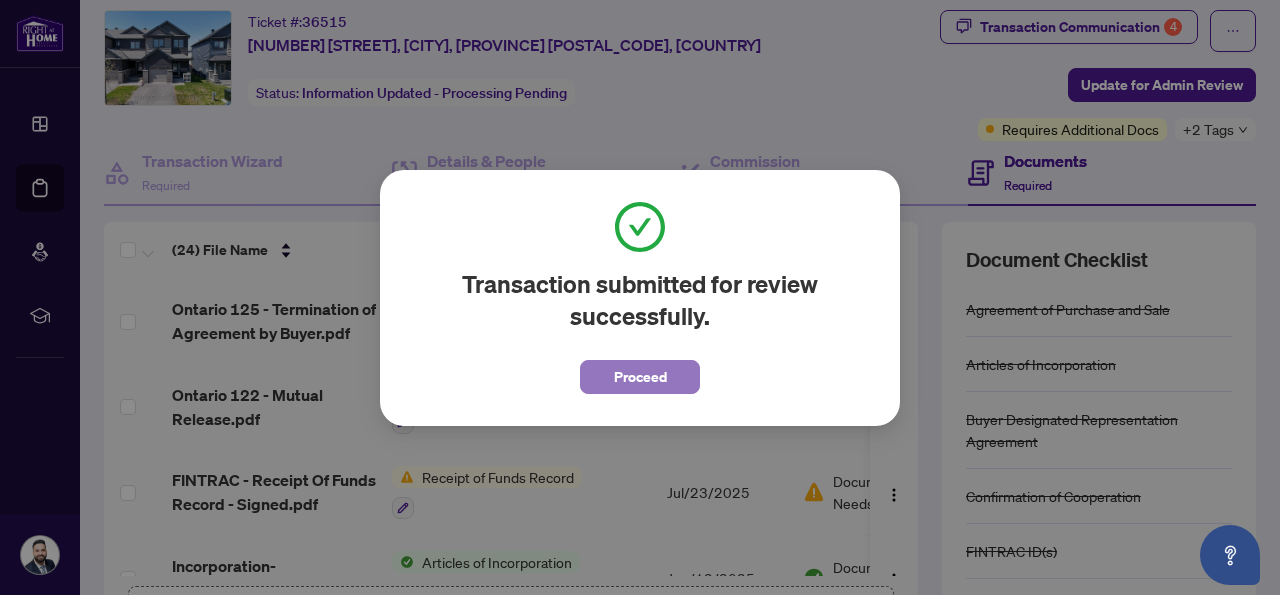 click on "Proceed" at bounding box center [640, 377] 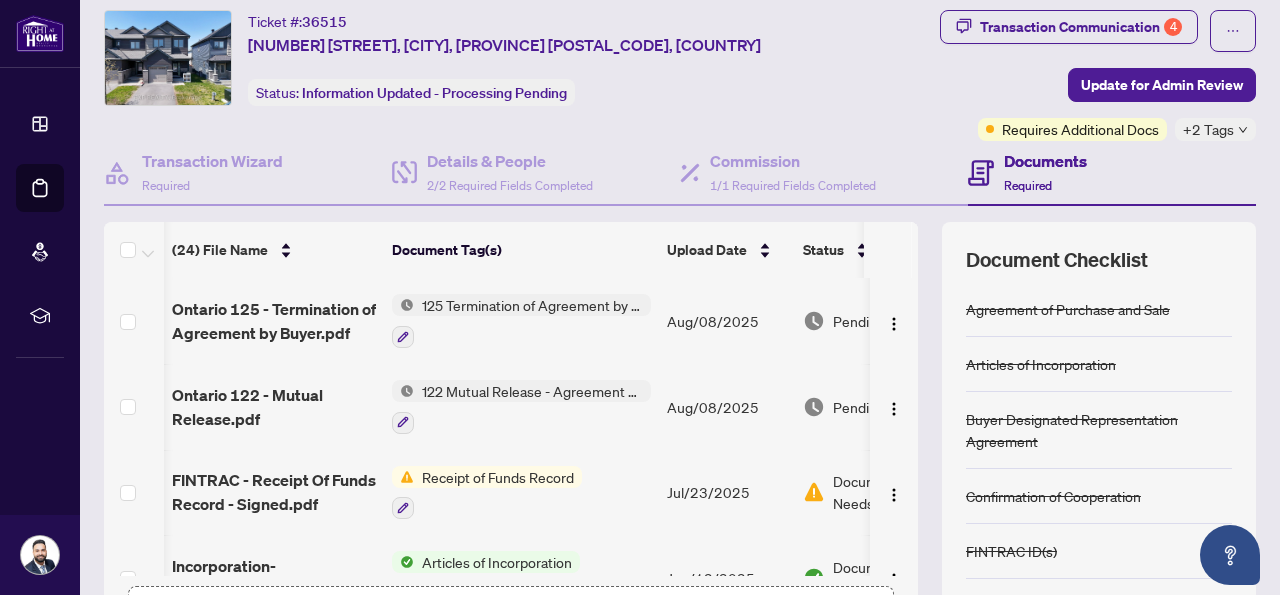 scroll, scrollTop: 0, scrollLeft: 101, axis: horizontal 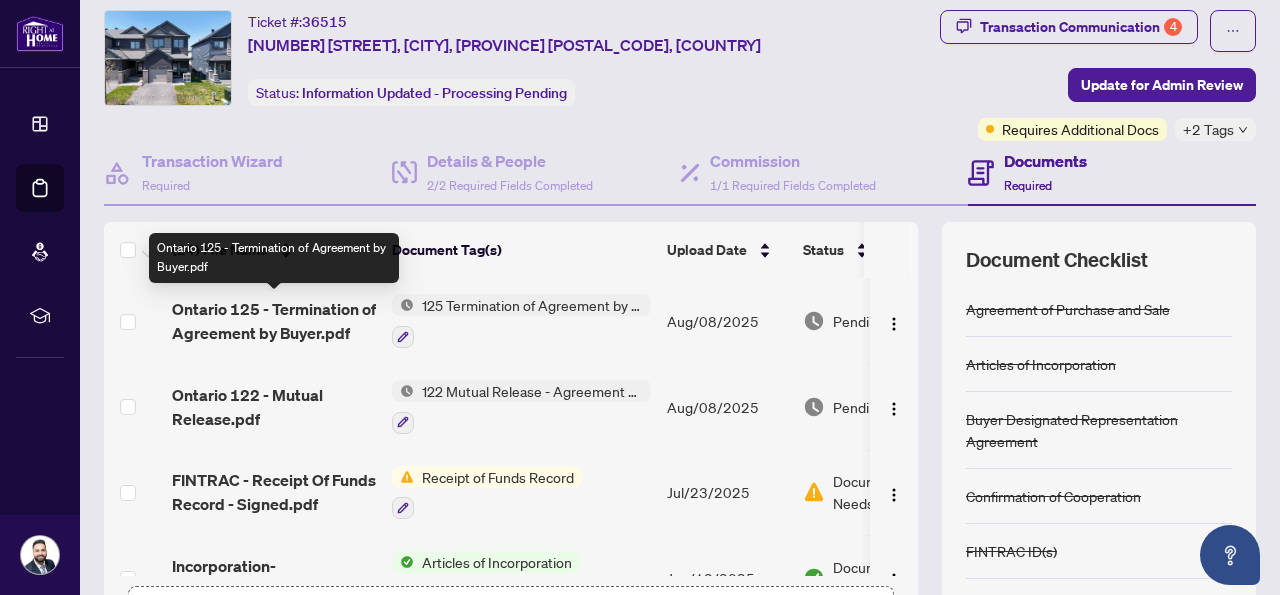 click on "Ontario 125 - Termination of Agreement by Buyer.pdf" at bounding box center (274, 321) 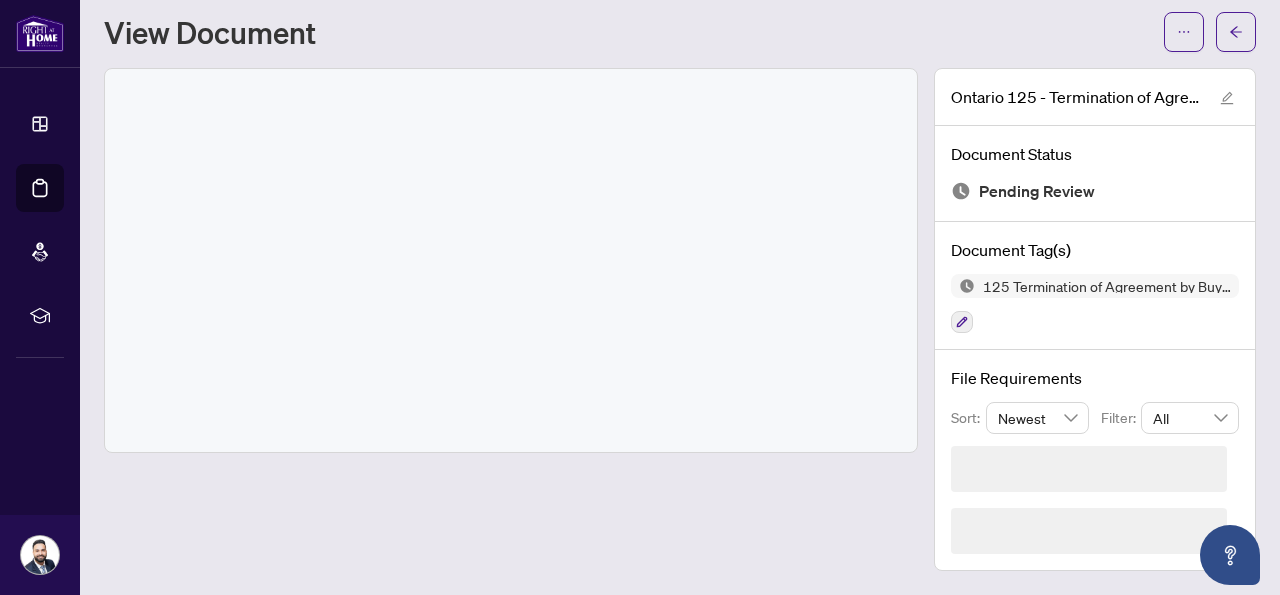 scroll, scrollTop: 0, scrollLeft: 0, axis: both 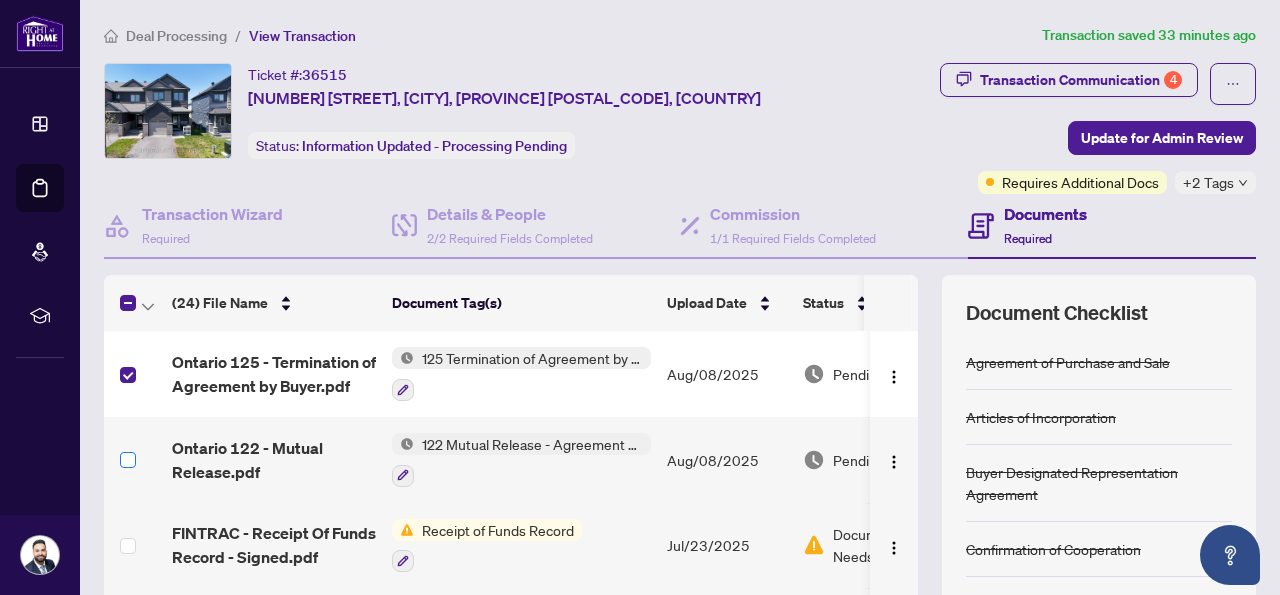 click at bounding box center [128, 460] 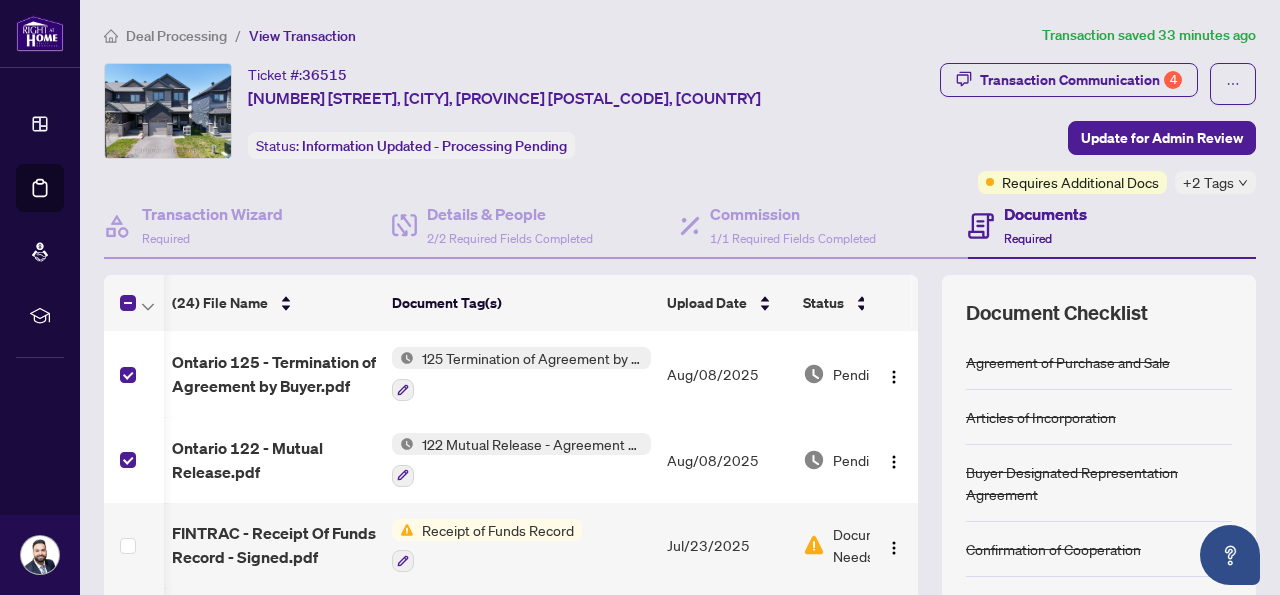 scroll, scrollTop: 0, scrollLeft: 101, axis: horizontal 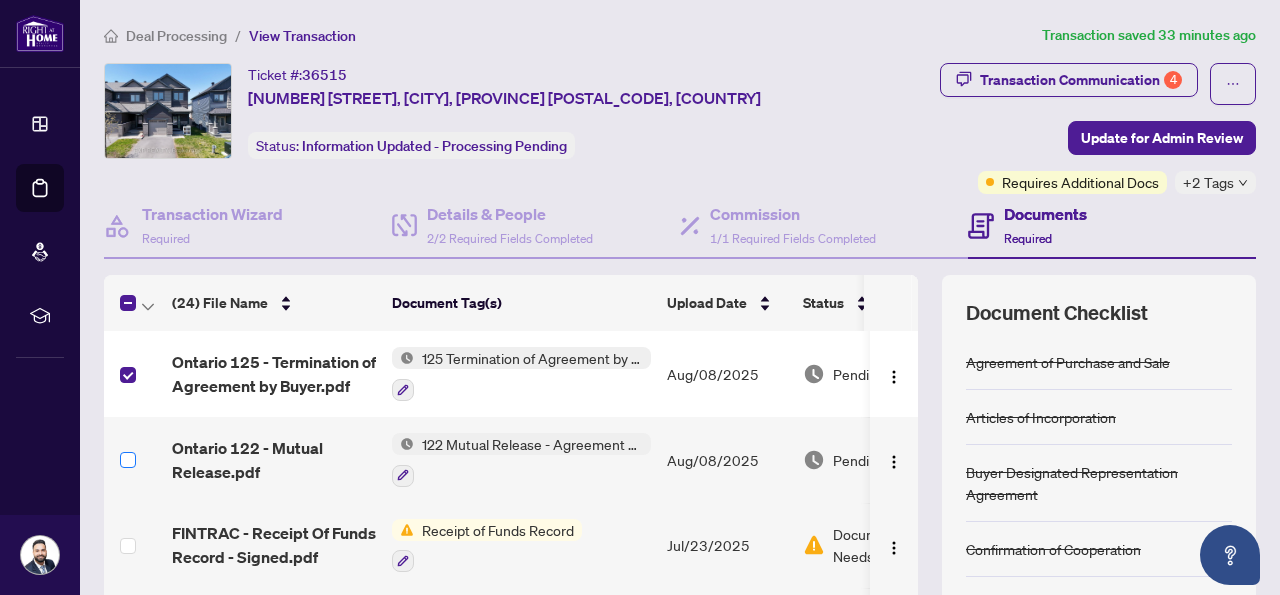 click at bounding box center [128, 460] 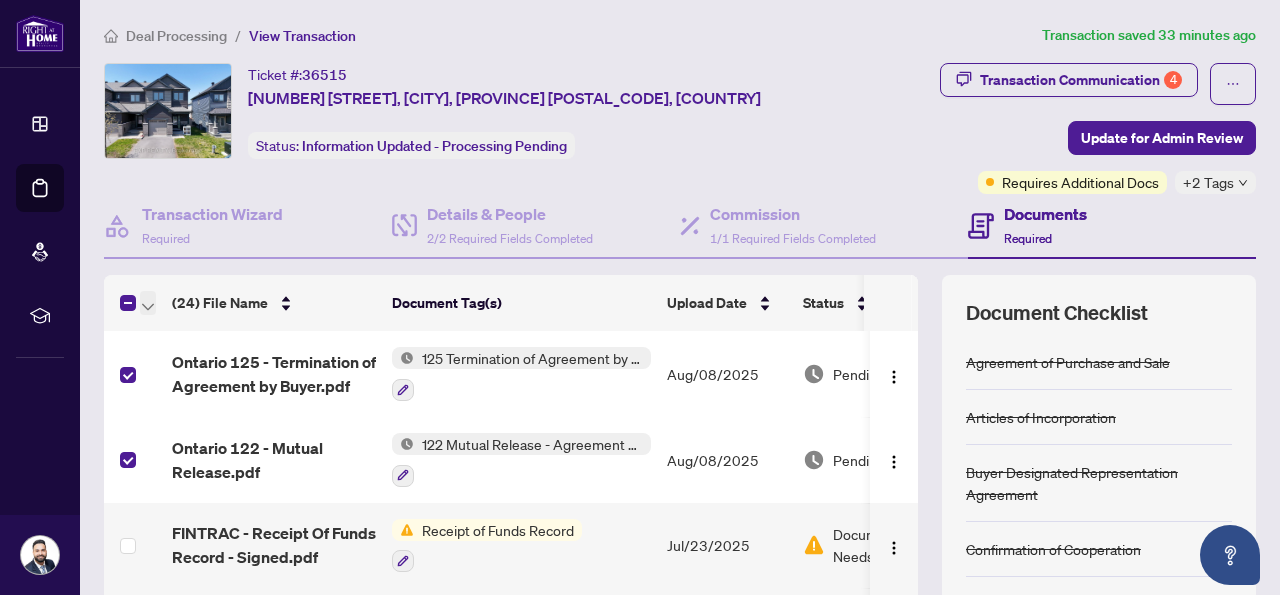 click 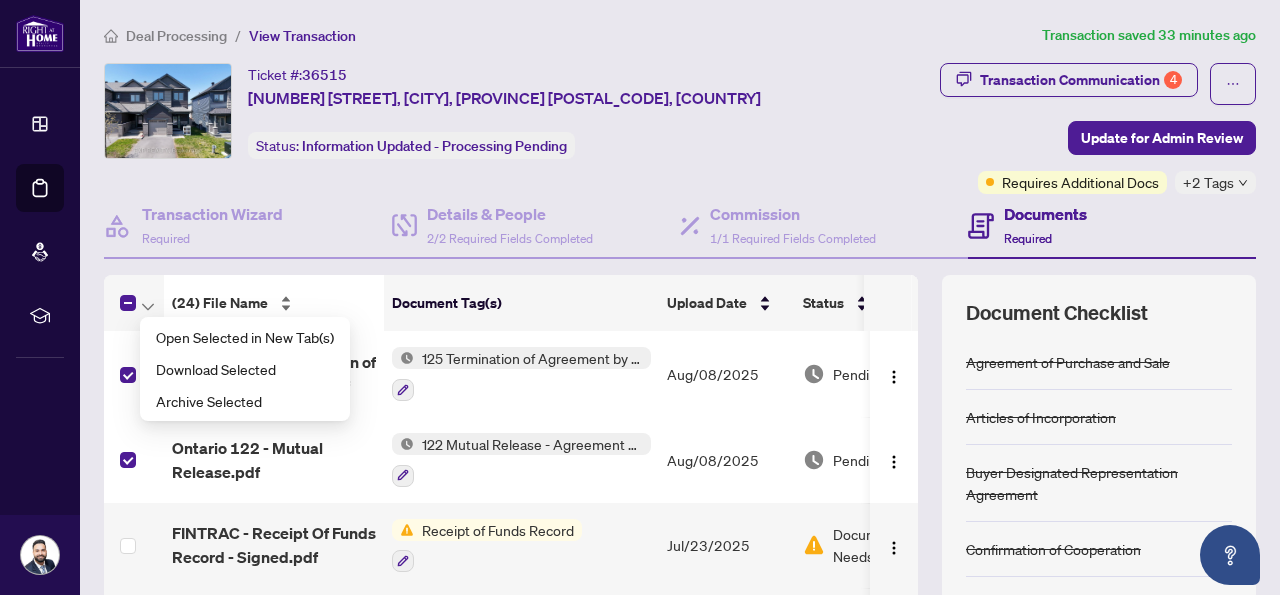 click on "(24) File Name" at bounding box center (274, 303) 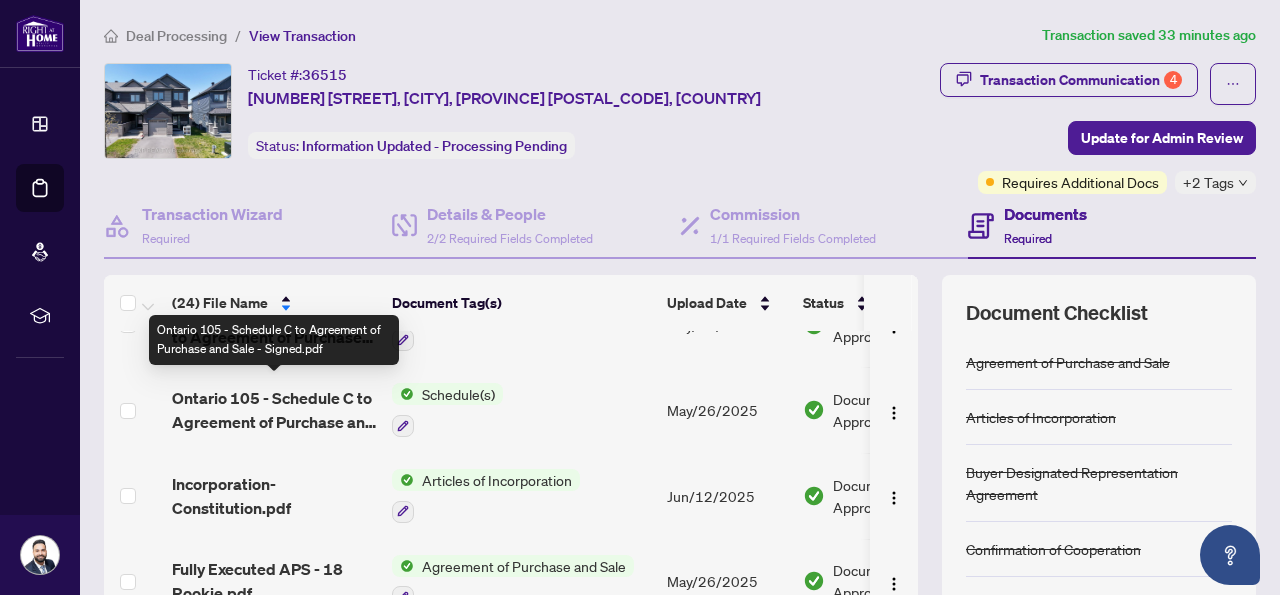 scroll, scrollTop: 374, scrollLeft: 0, axis: vertical 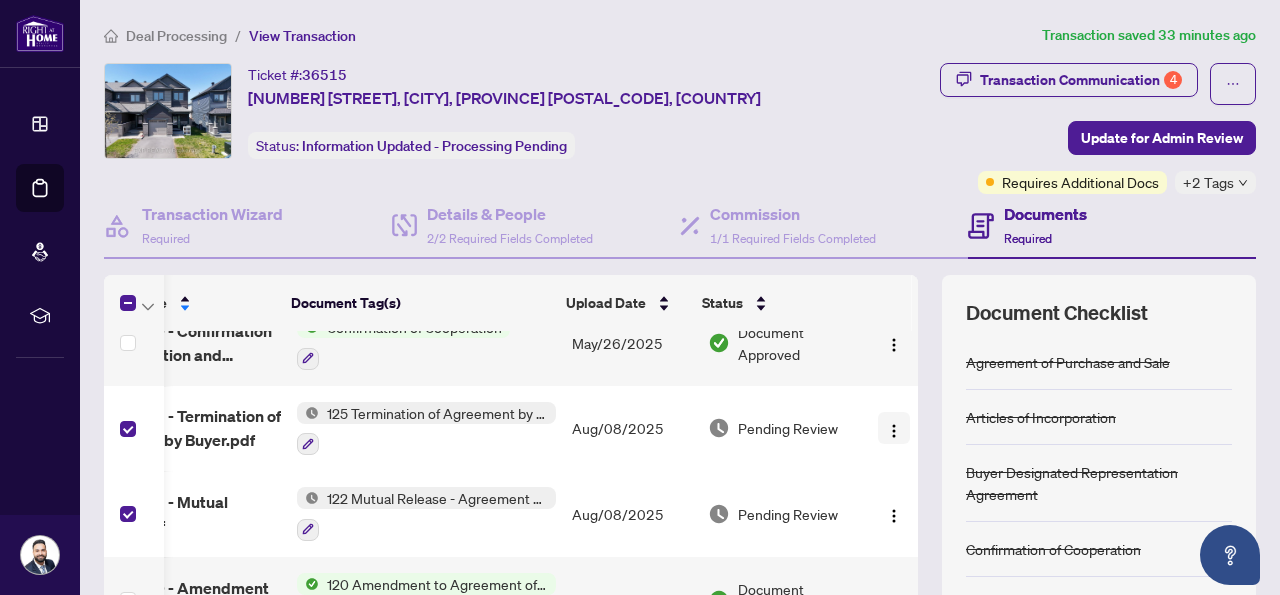click at bounding box center (894, 431) 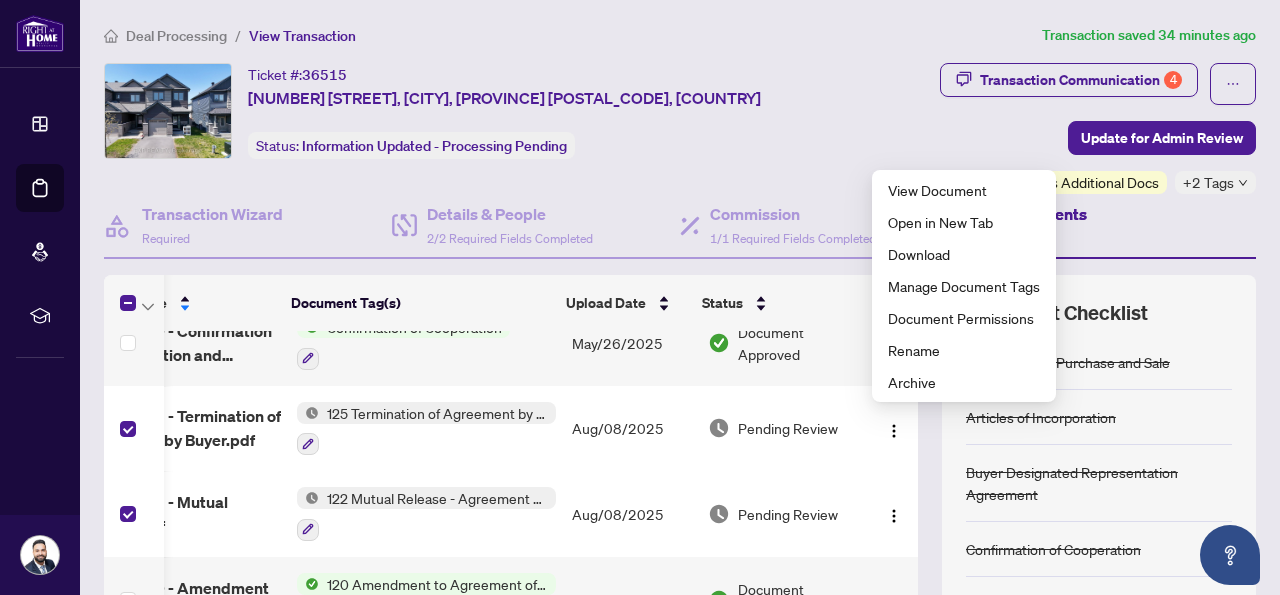 click at bounding box center [894, 429] 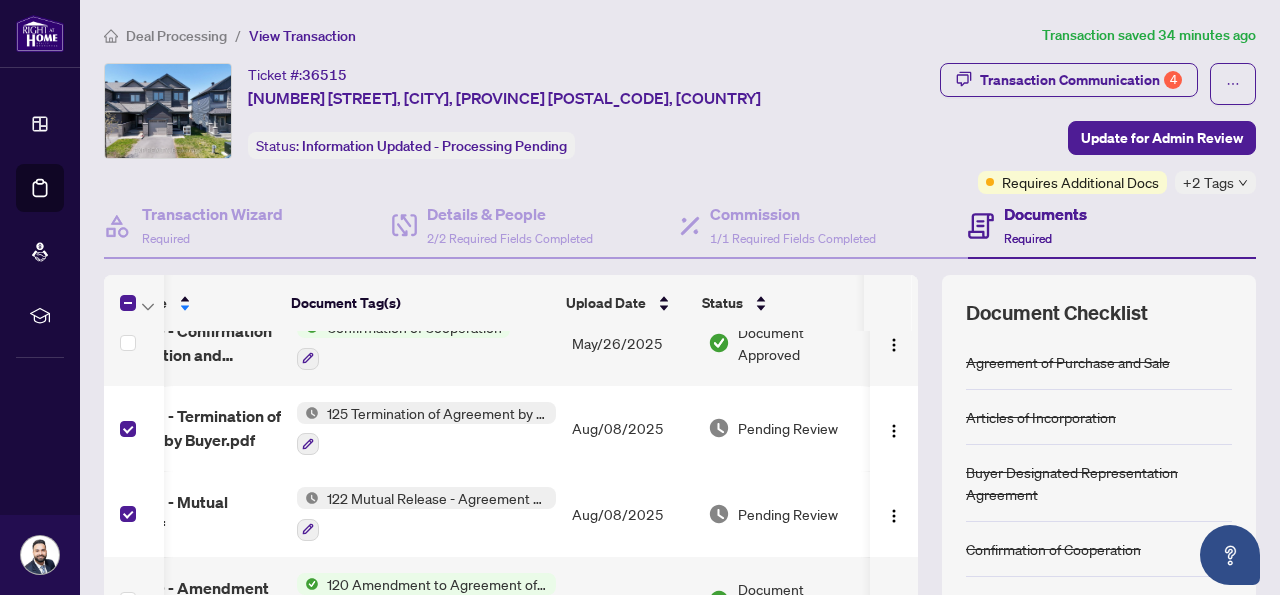 scroll, scrollTop: 374, scrollLeft: 0, axis: vertical 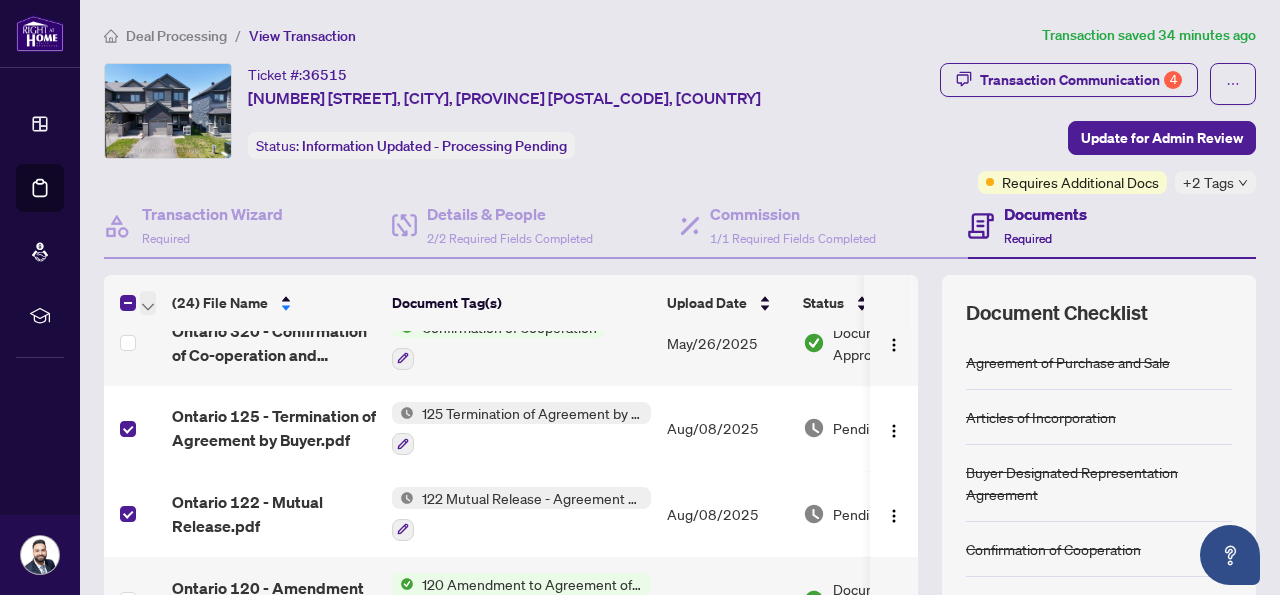 click 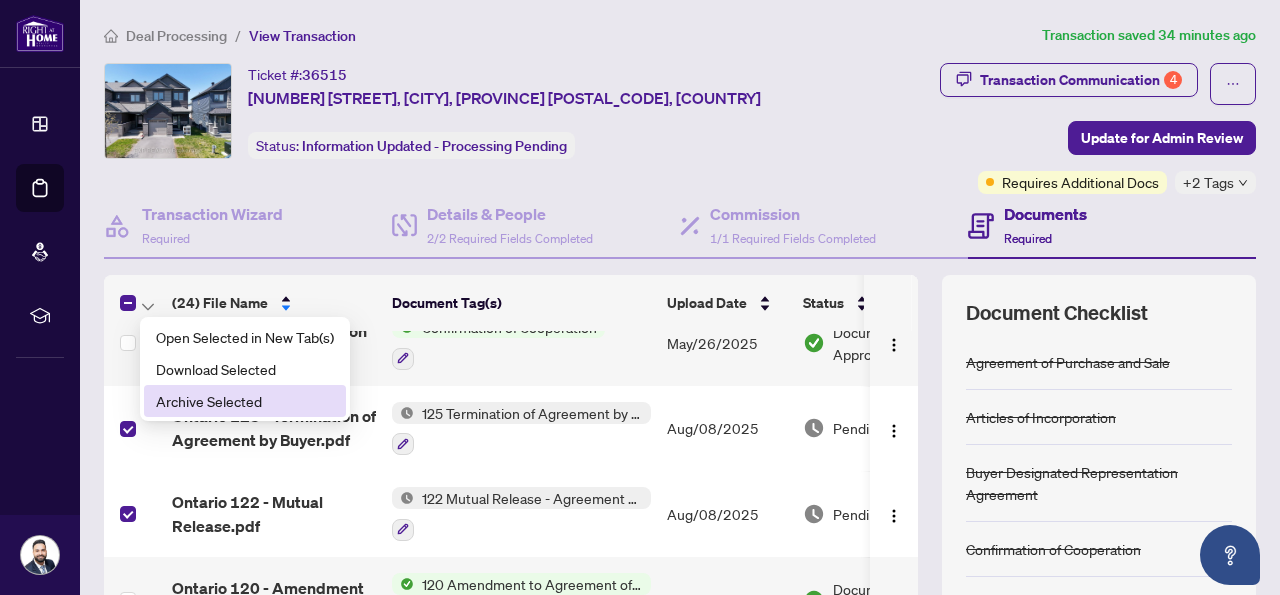 click on "Archive Selected" at bounding box center [245, 401] 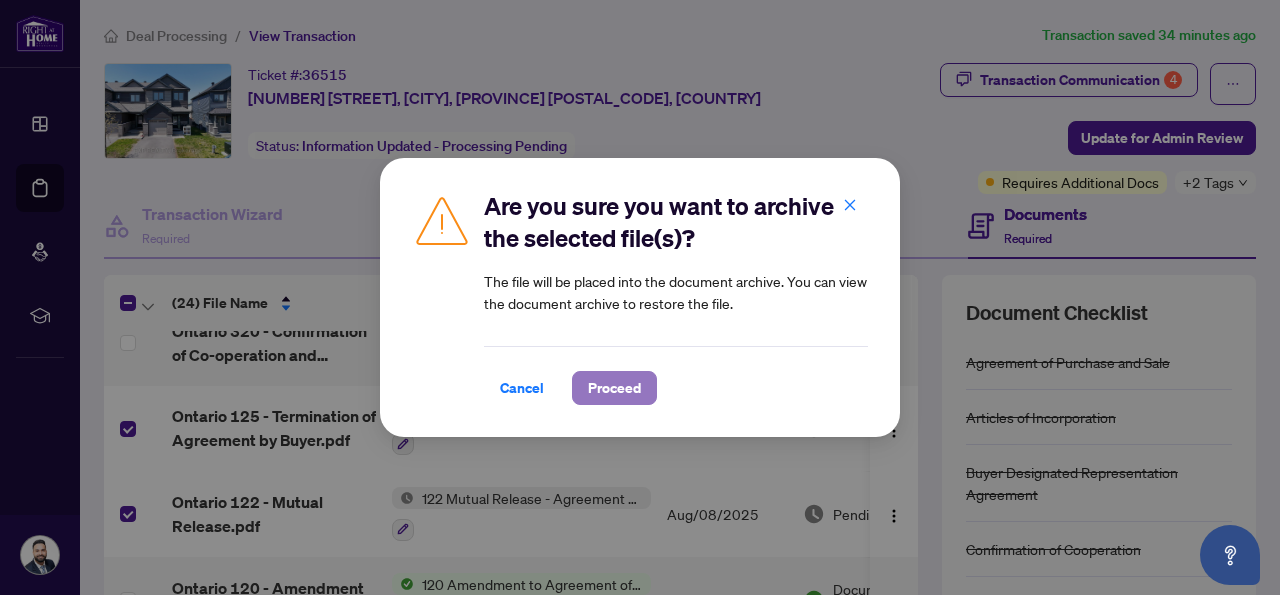 click on "Proceed" at bounding box center (614, 388) 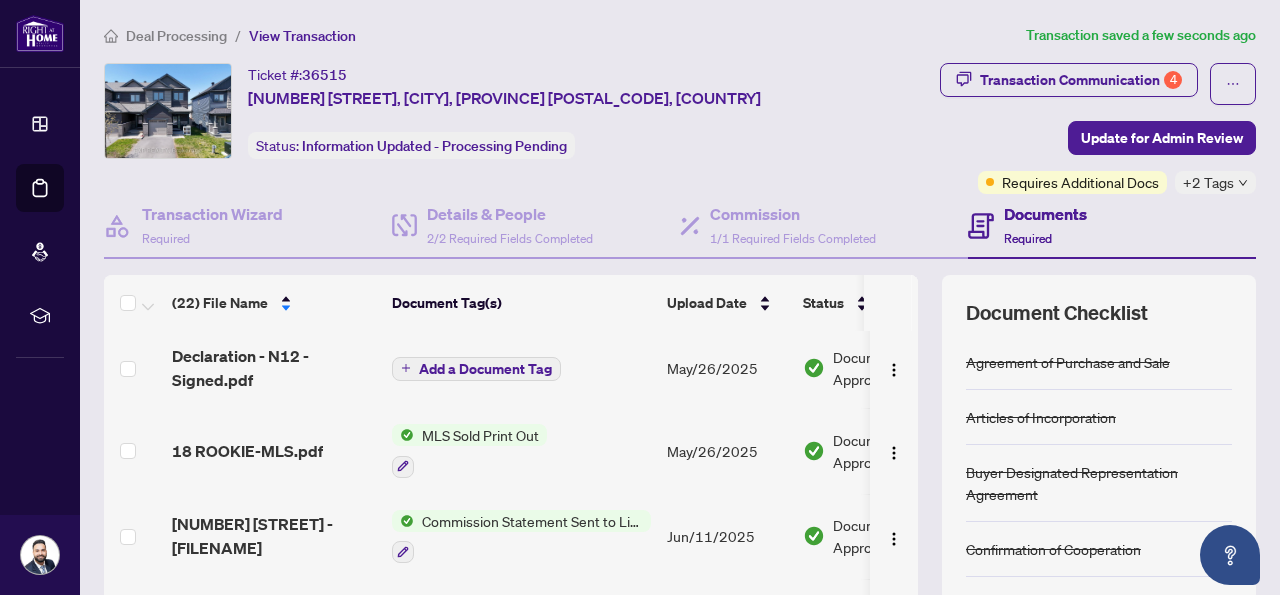 scroll, scrollTop: 1564, scrollLeft: 0, axis: vertical 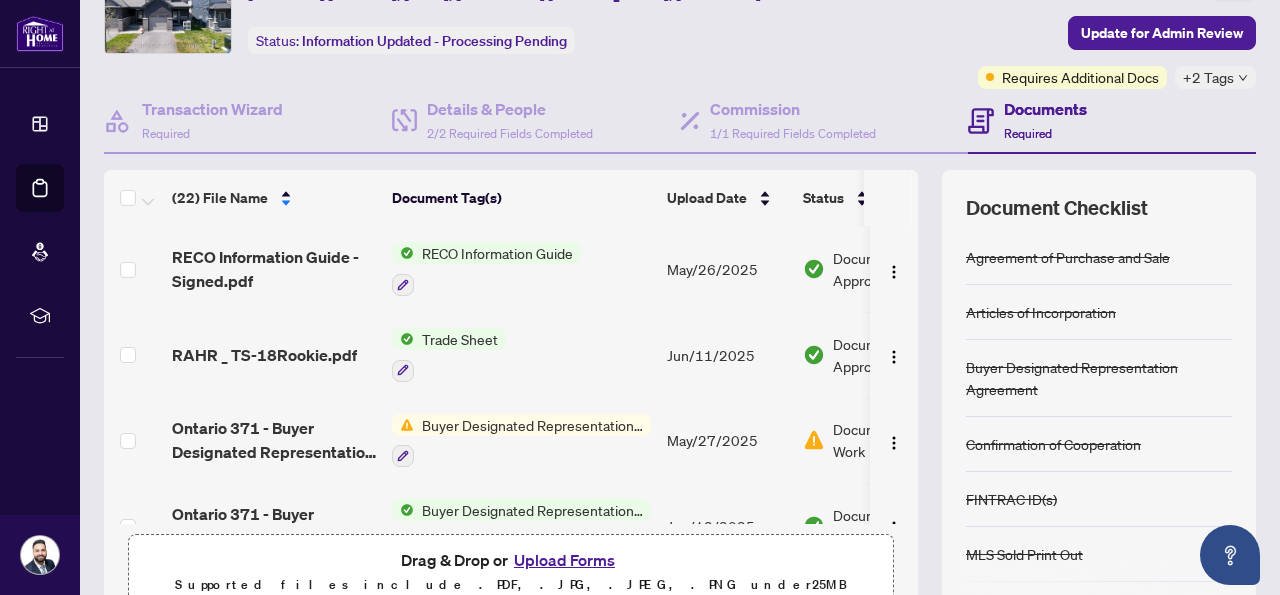 click on "Upload Forms" at bounding box center [564, 560] 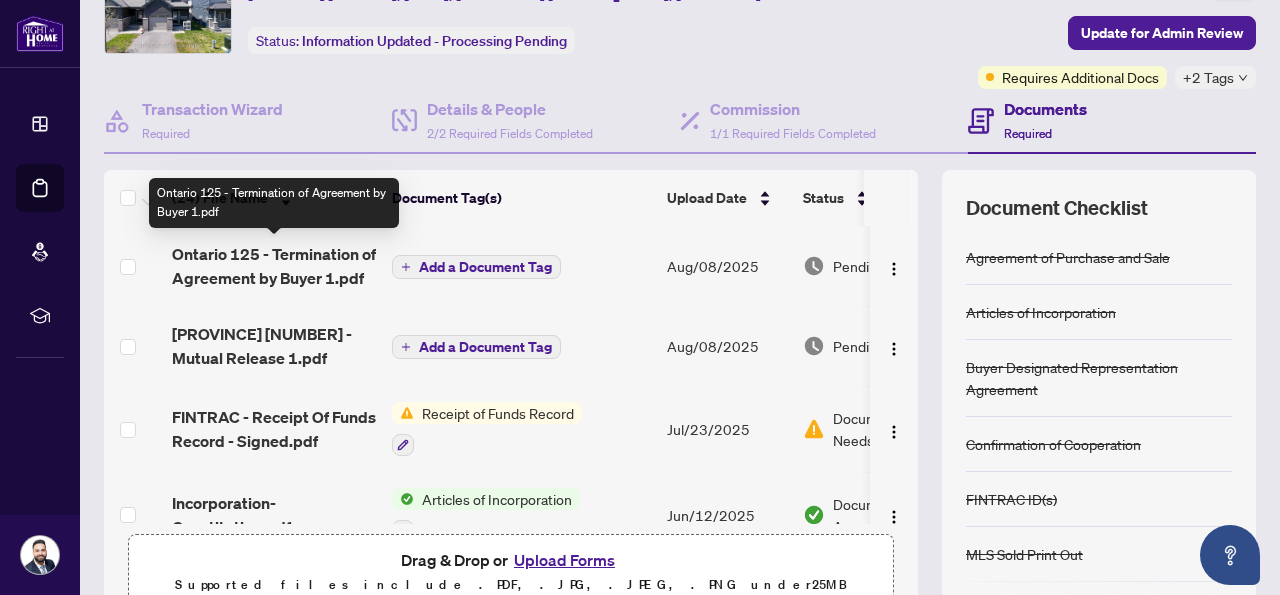 click on "Ontario 125 - Termination of Agreement by Buyer 1.pdf" at bounding box center (274, 266) 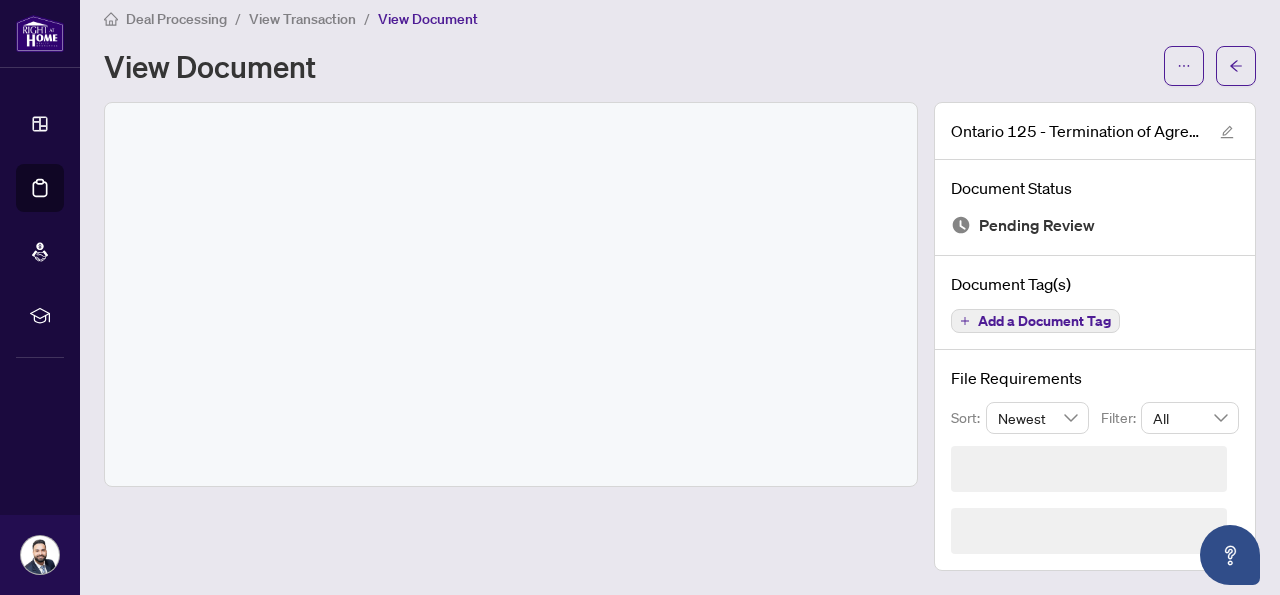 scroll, scrollTop: 0, scrollLeft: 0, axis: both 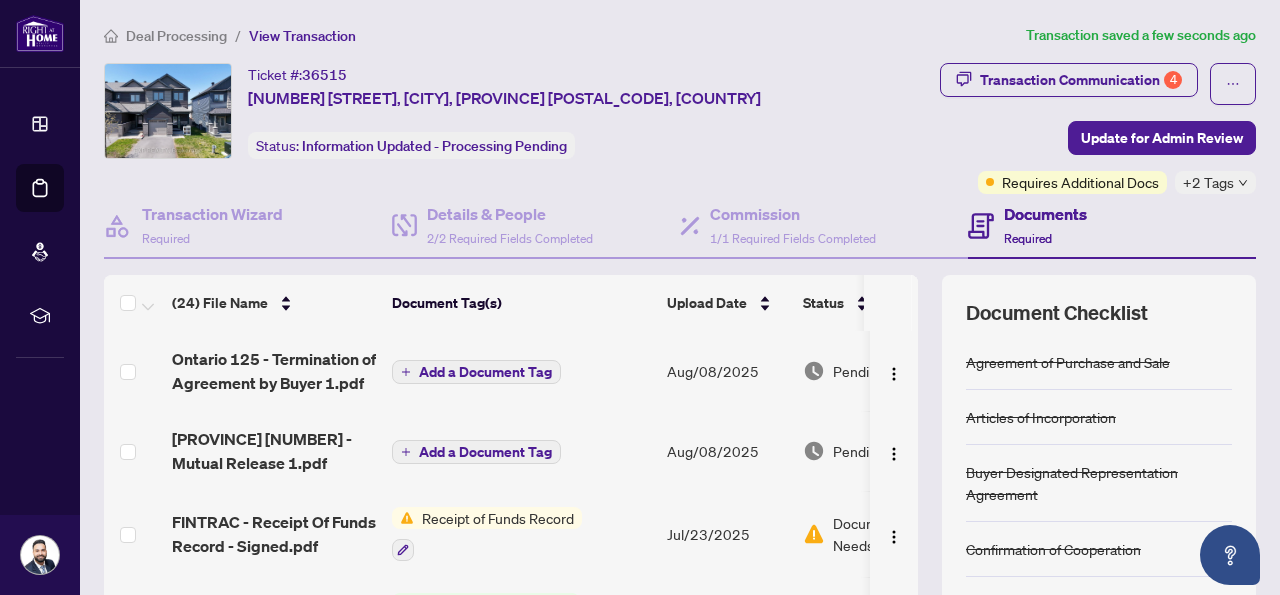 click on "Add a Document Tag" at bounding box center [485, 372] 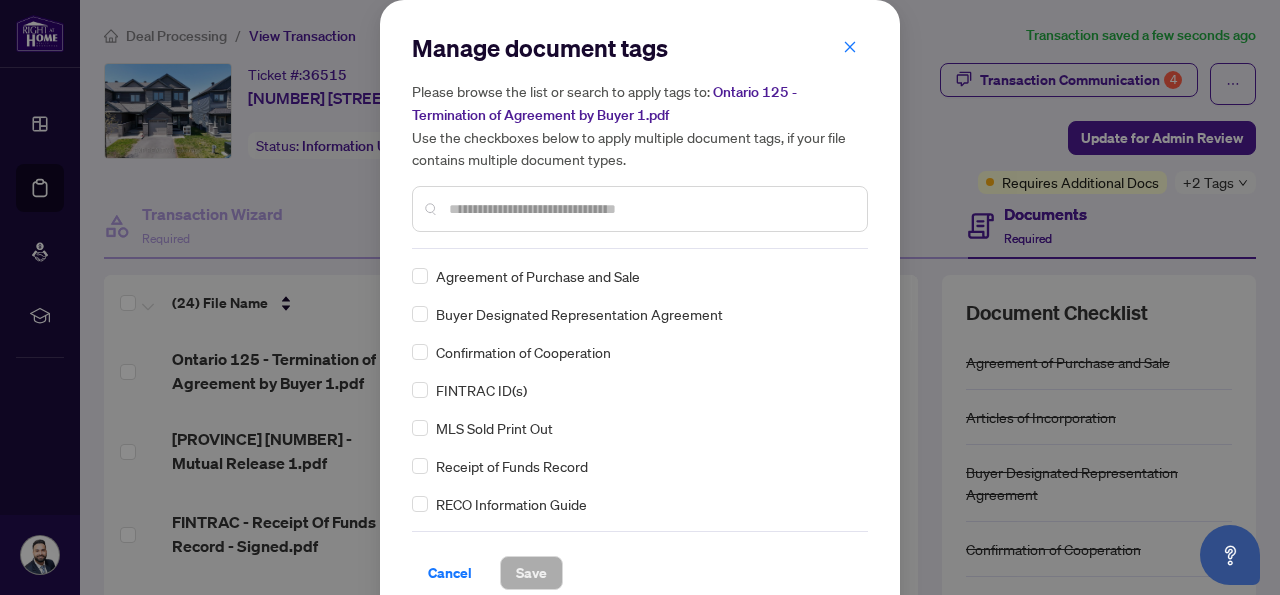 click at bounding box center [650, 209] 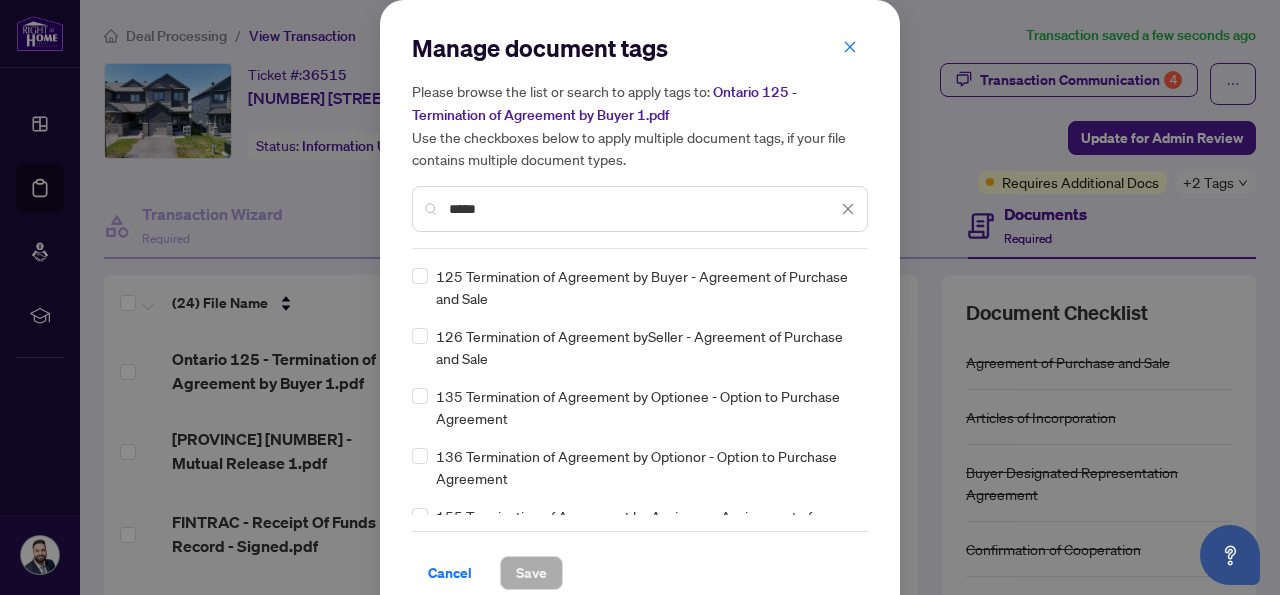 type on "*****" 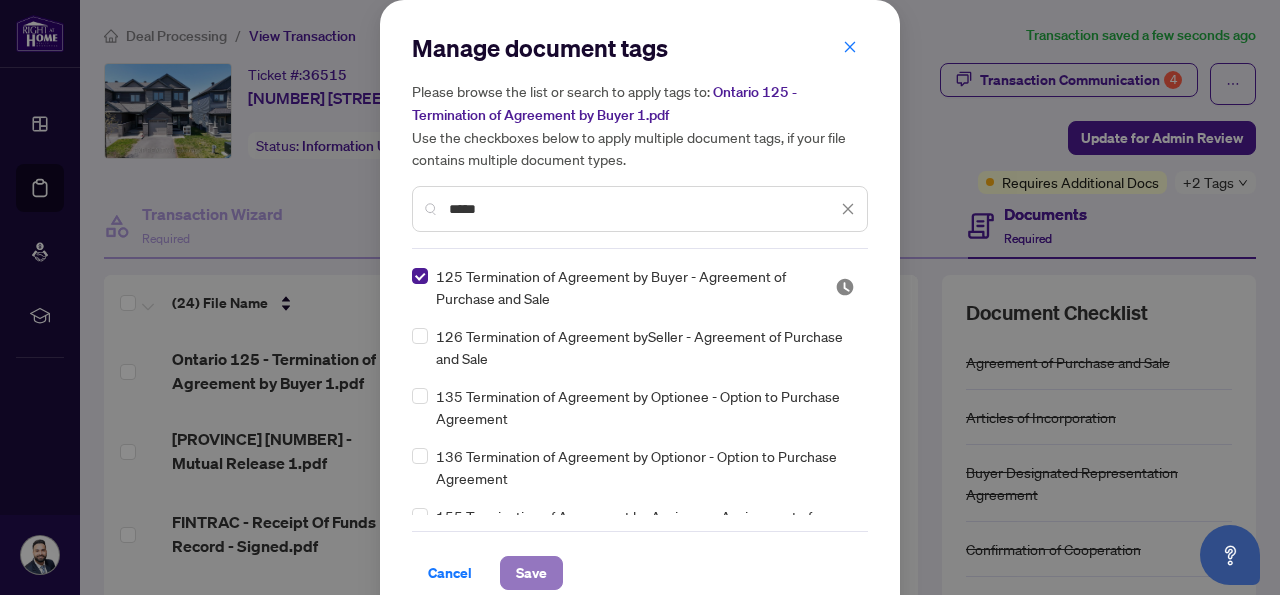 click on "Save" at bounding box center (531, 573) 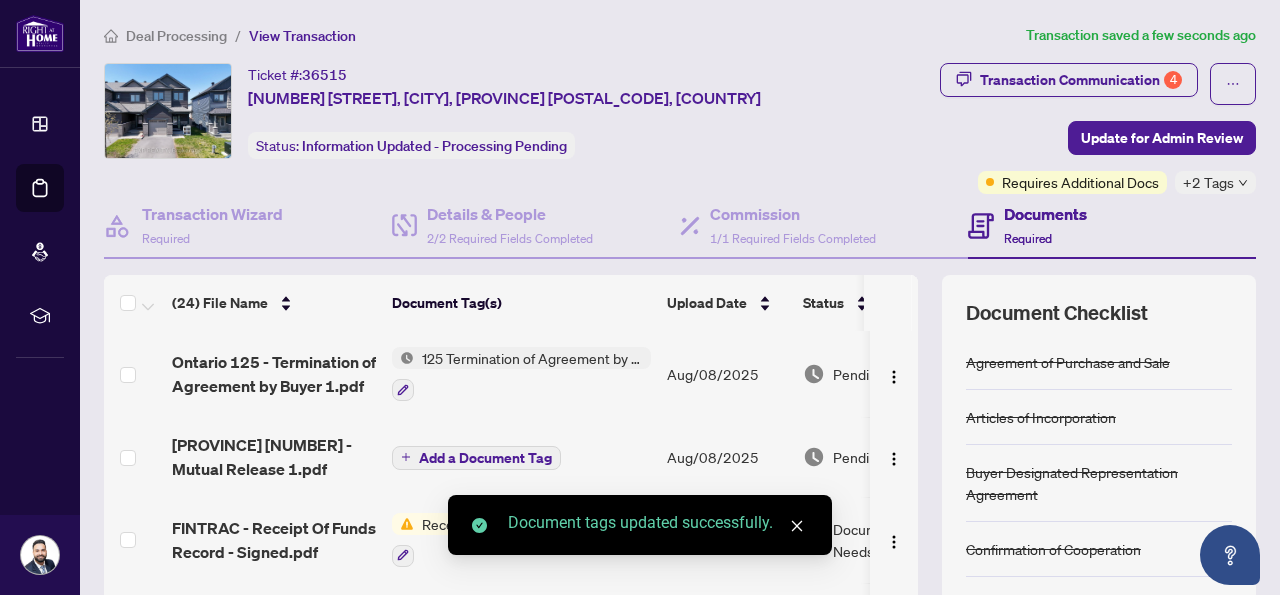 click on "Add a Document Tag" at bounding box center [521, 457] 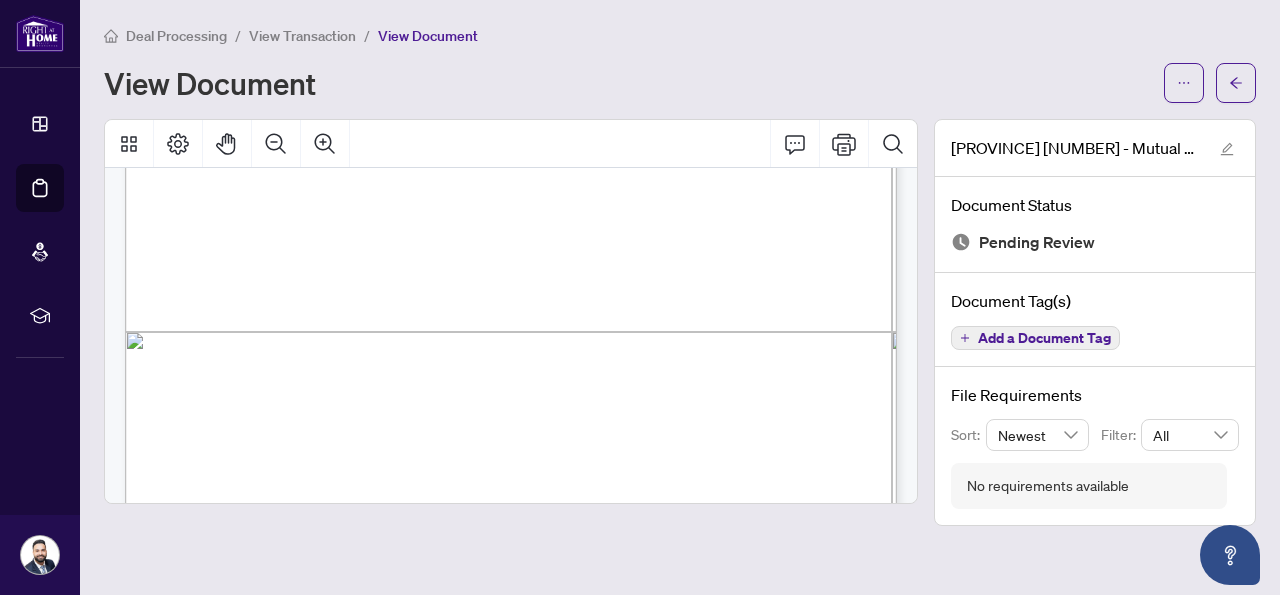 scroll, scrollTop: 704, scrollLeft: 0, axis: vertical 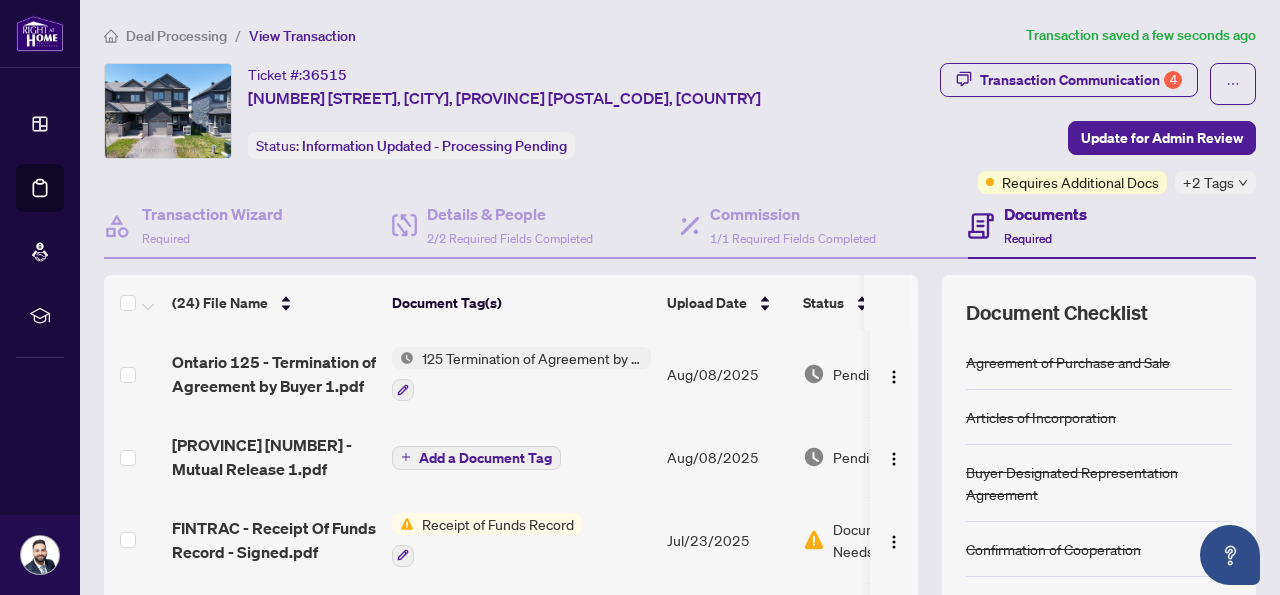 click on "Add a Document Tag" at bounding box center [485, 458] 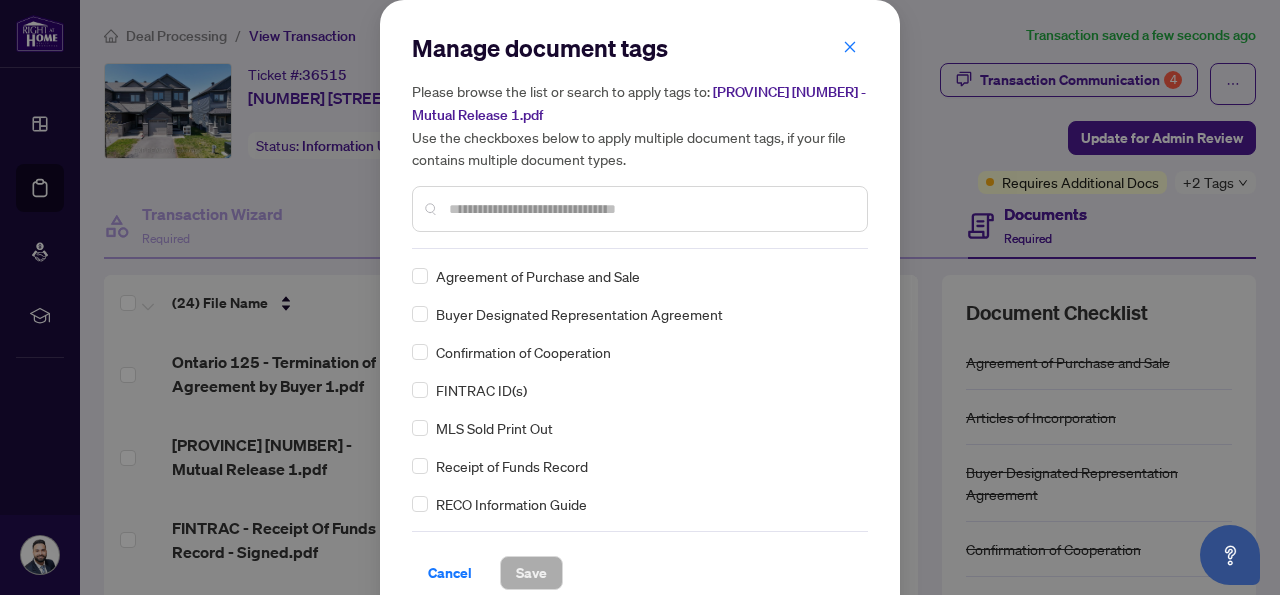 click on "Manage document tags Please browse the list or search to apply tags to:   [PROVINCE] [NUMBER] - Mutual Release 1.pdf   Use the checkboxes below to apply multiple document tags, if your file contains multiple document types." at bounding box center [640, 140] 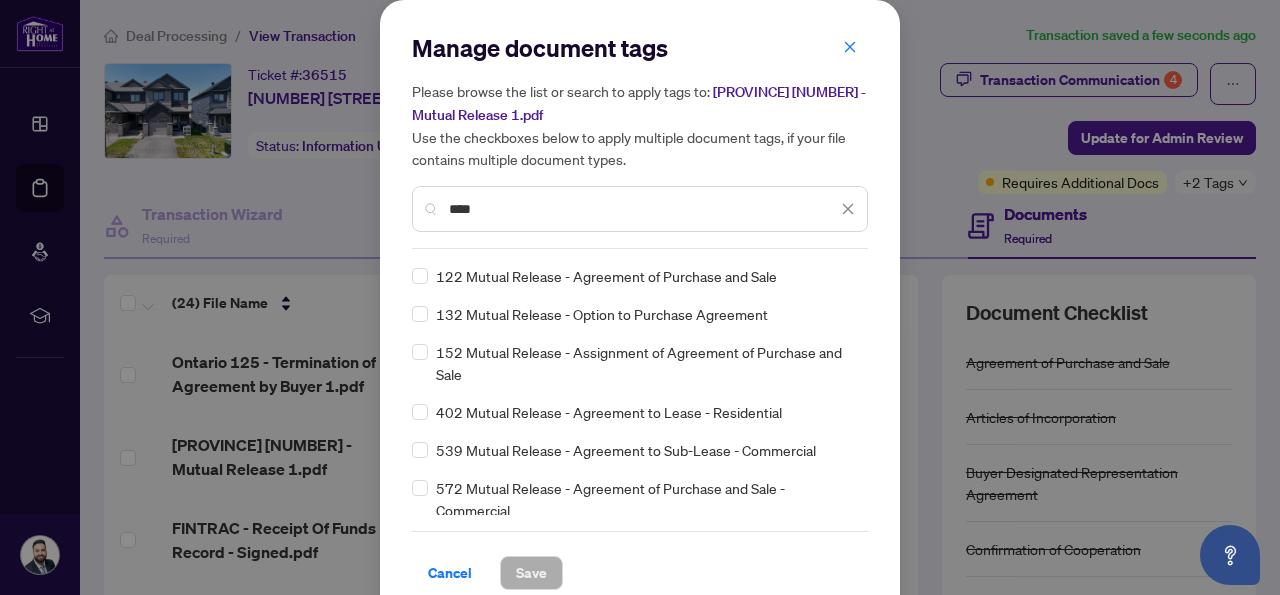 type on "****" 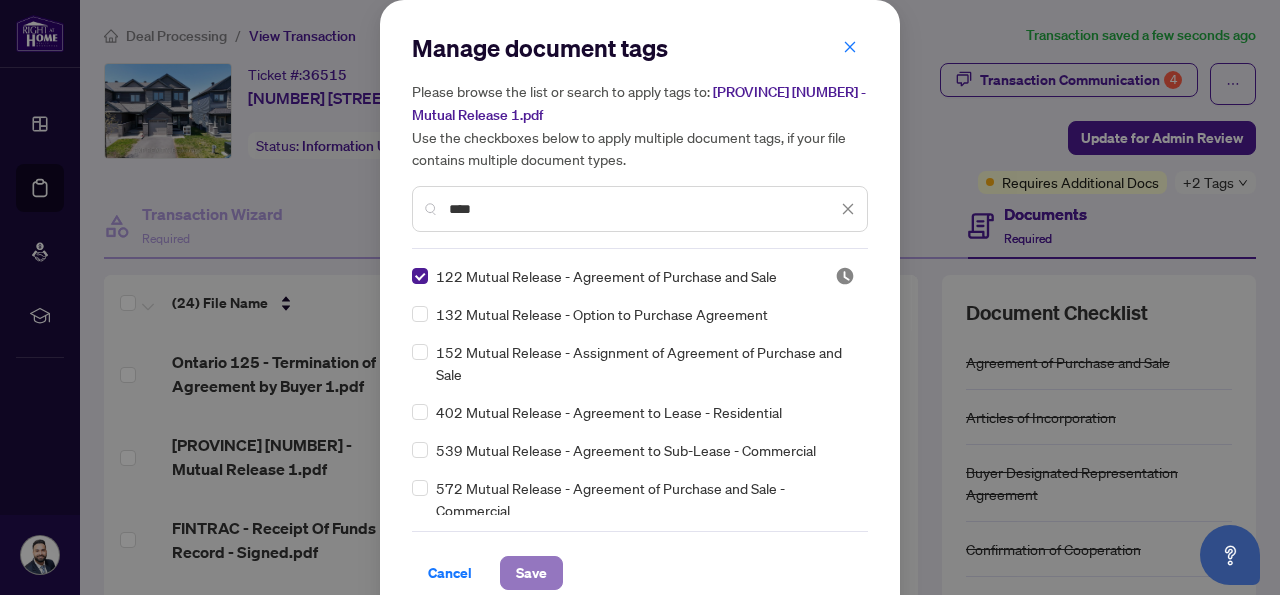 click on "Save" at bounding box center (531, 573) 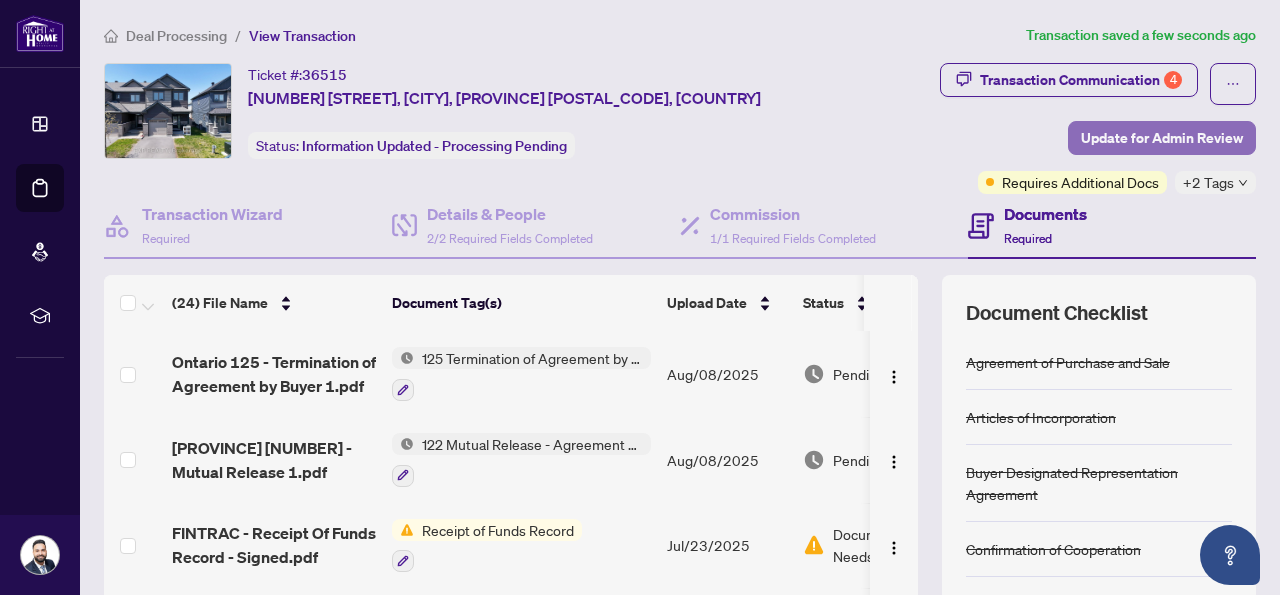 click on "Update for Admin Review" at bounding box center [1162, 138] 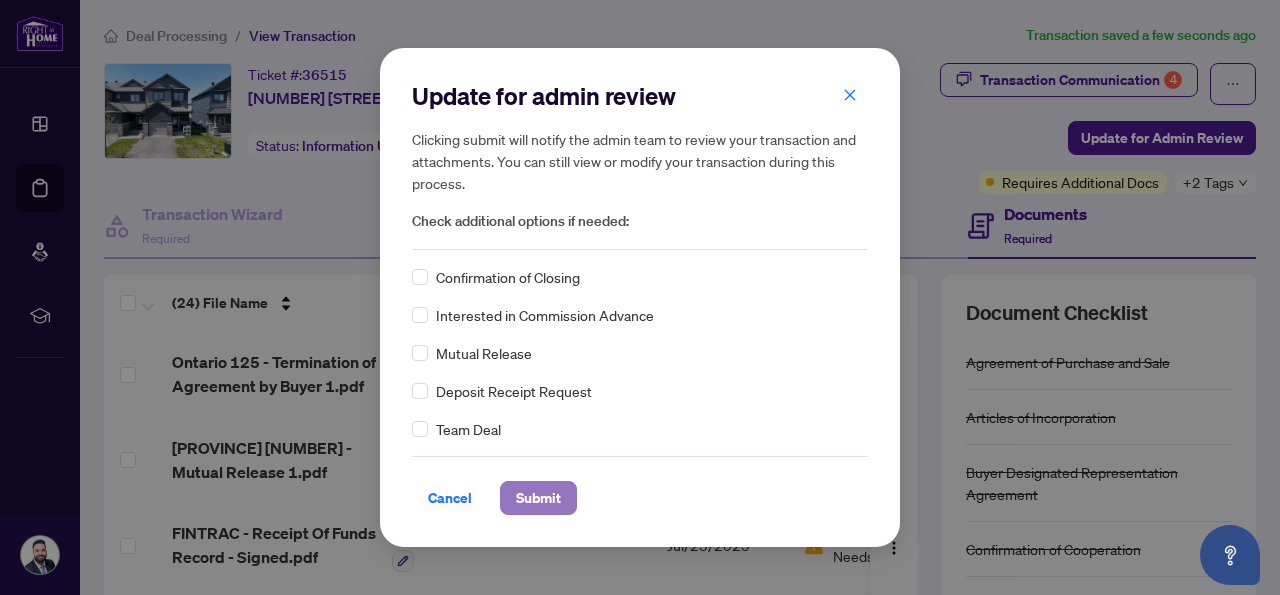 click on "Submit" at bounding box center (538, 498) 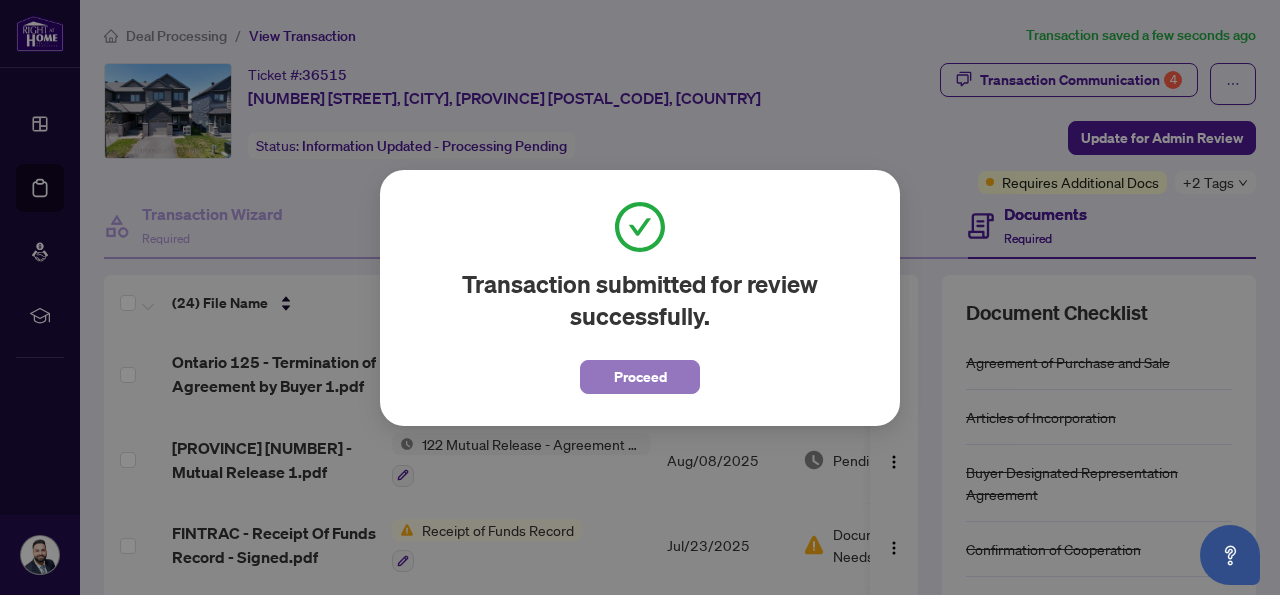 click on "Proceed" at bounding box center [640, 377] 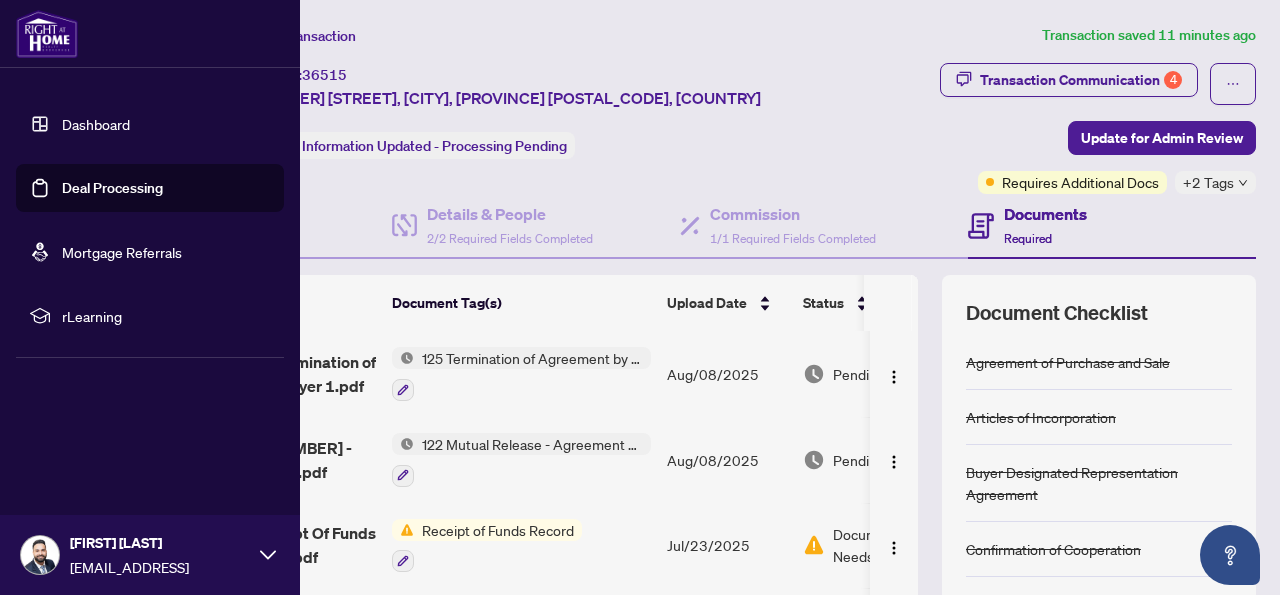 click on "Dashboard" at bounding box center [96, 124] 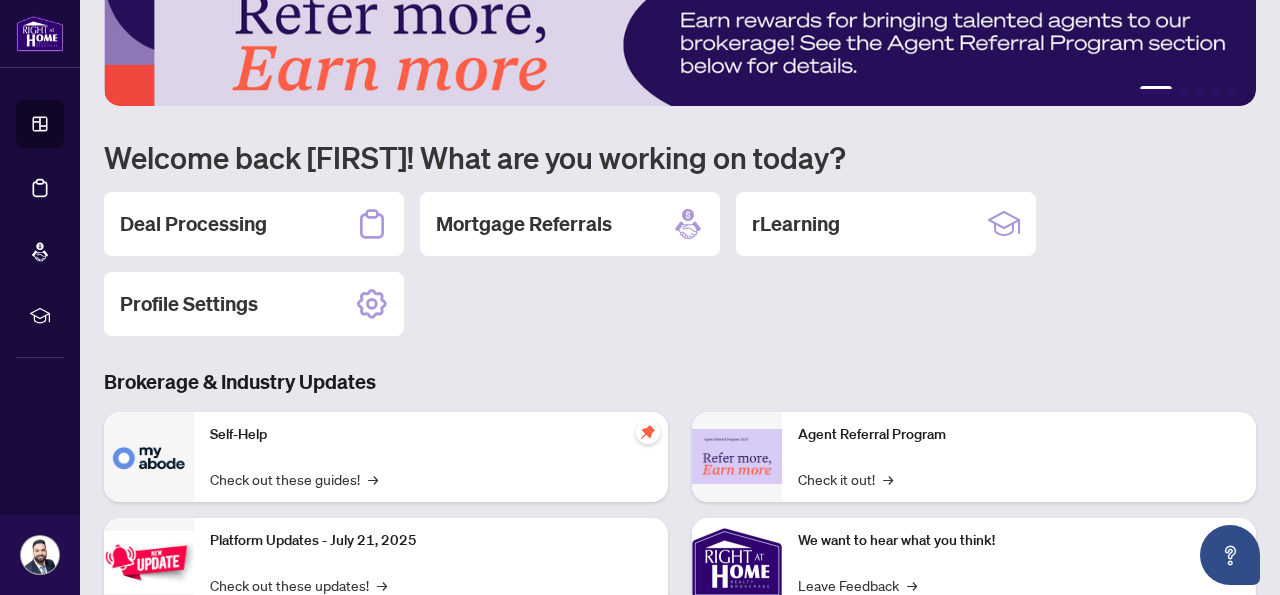 scroll, scrollTop: 35, scrollLeft: 0, axis: vertical 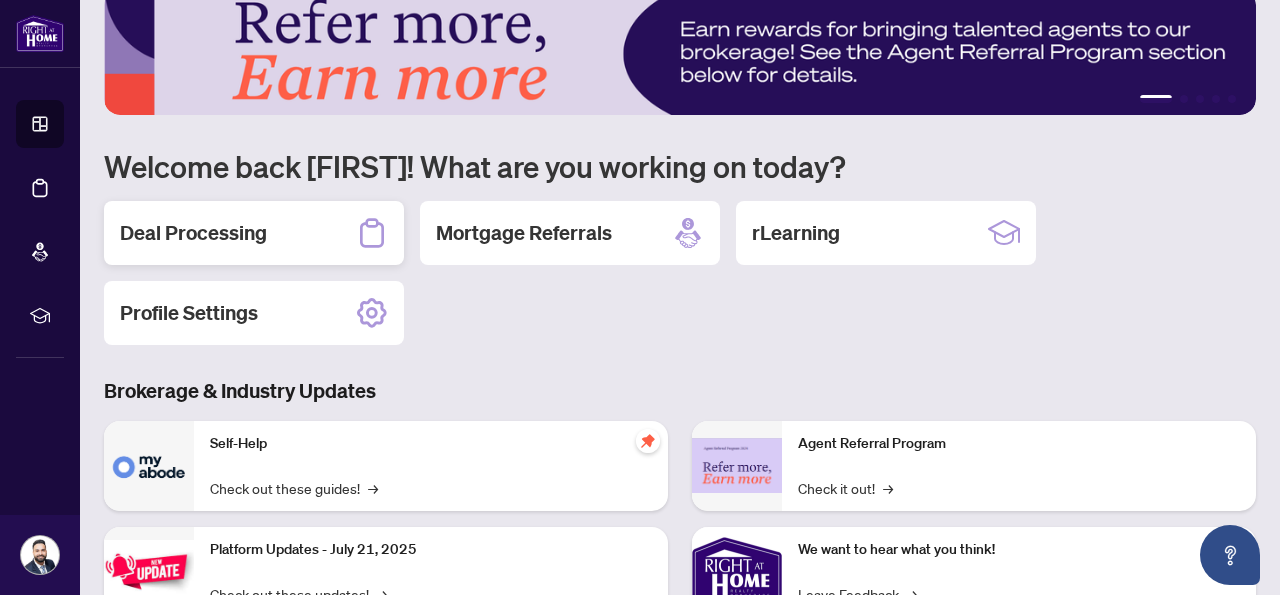 click on "Deal Processing" at bounding box center [193, 233] 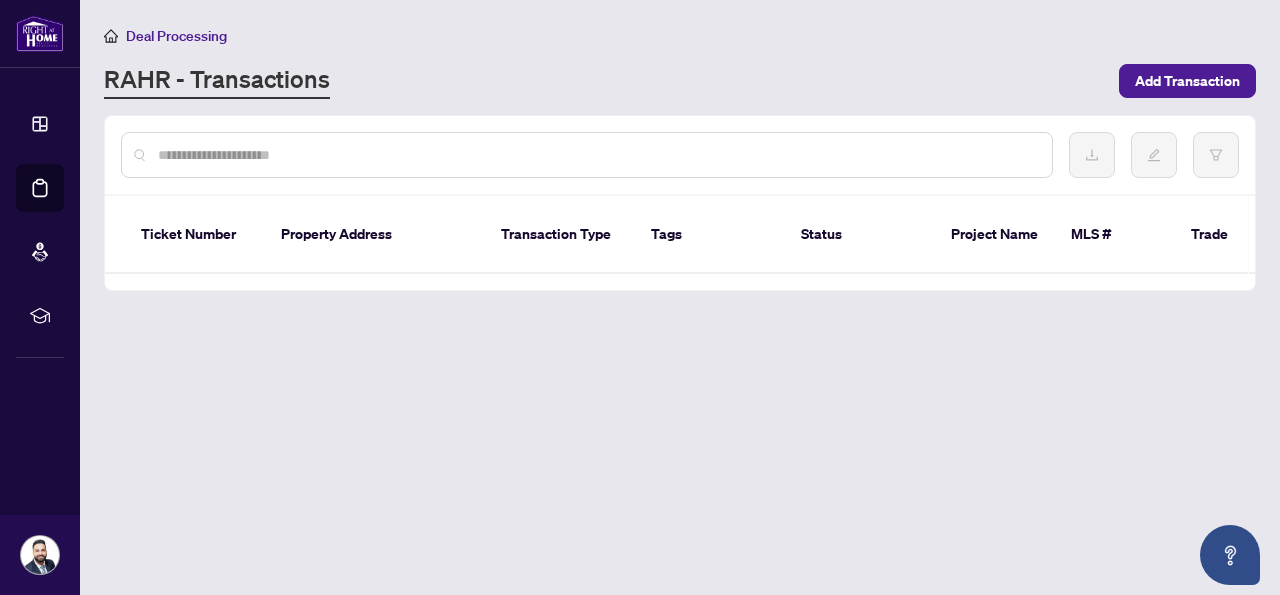 scroll, scrollTop: 0, scrollLeft: 0, axis: both 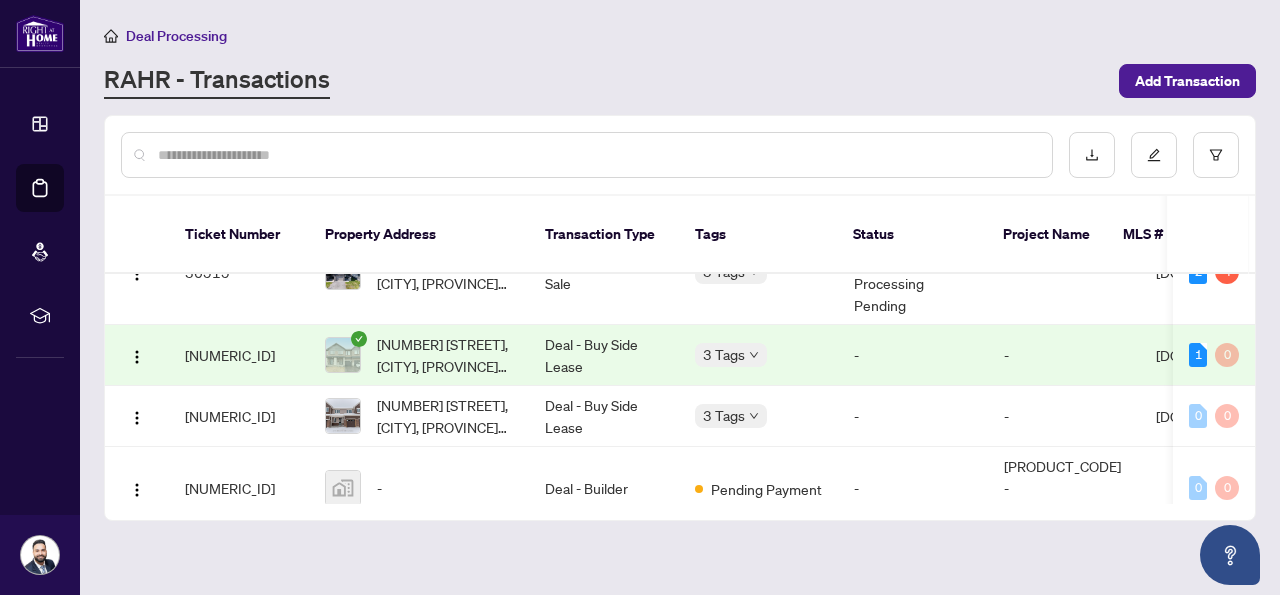 click on "[NUMBER] [STREET], [CITY], [PROVINCE] [POSTAL_CODE], [COUNTRY]" at bounding box center [419, 355] 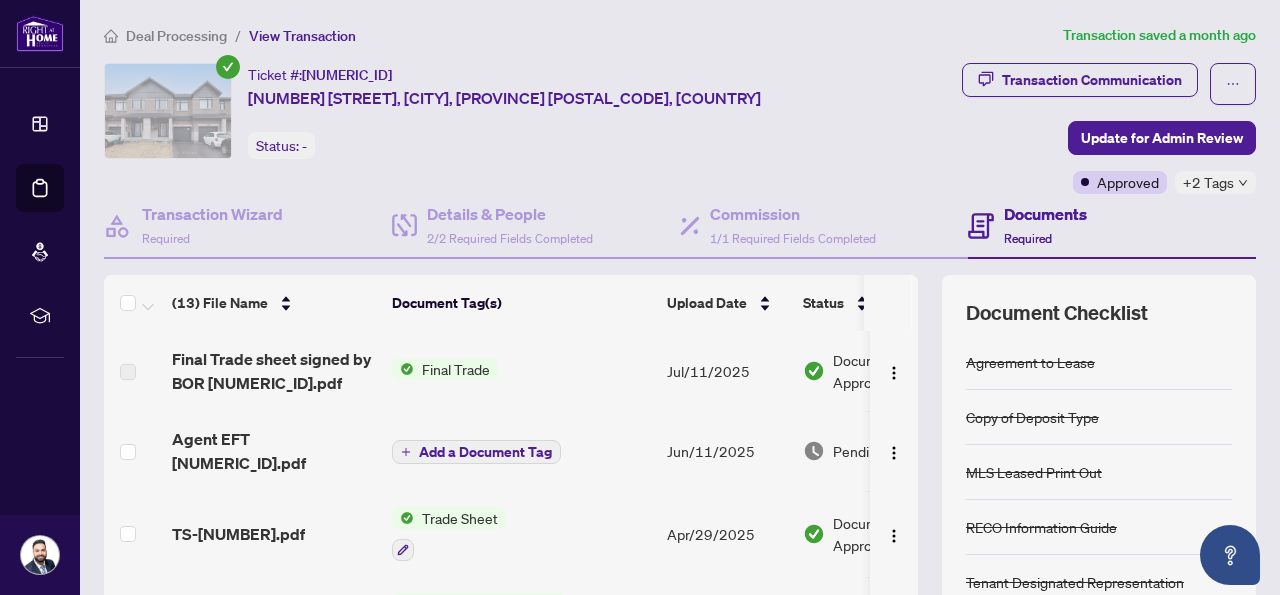 scroll, scrollTop: 0, scrollLeft: 72, axis: horizontal 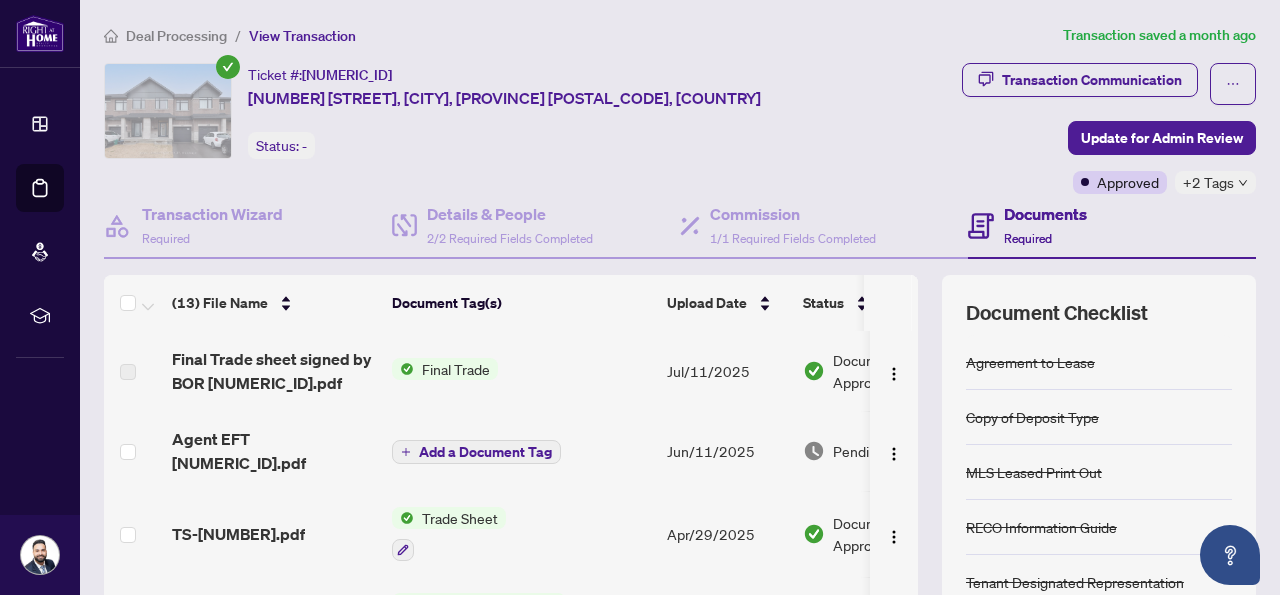 click on "Ticket #:  [NUMERIC_ID] [NUMBER] [STREET], [CITY], [PROVINCE] [POSTAL_CODE], [COUNTRY] Status:   -" at bounding box center (481, 111) 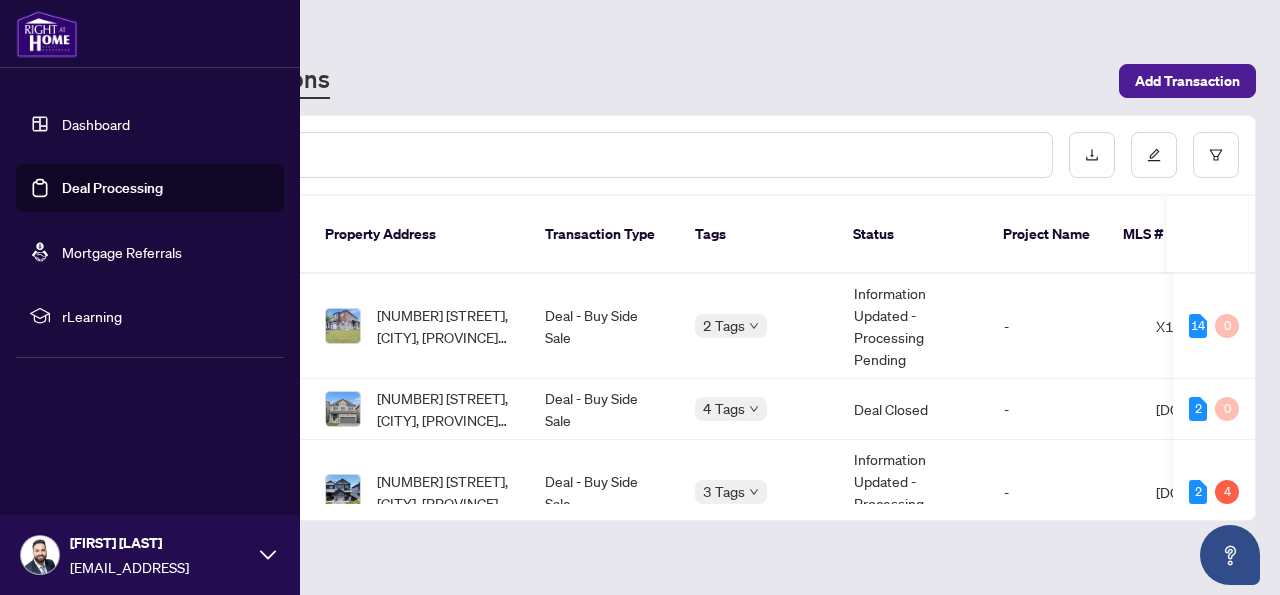 click on "Dashboard" at bounding box center [96, 124] 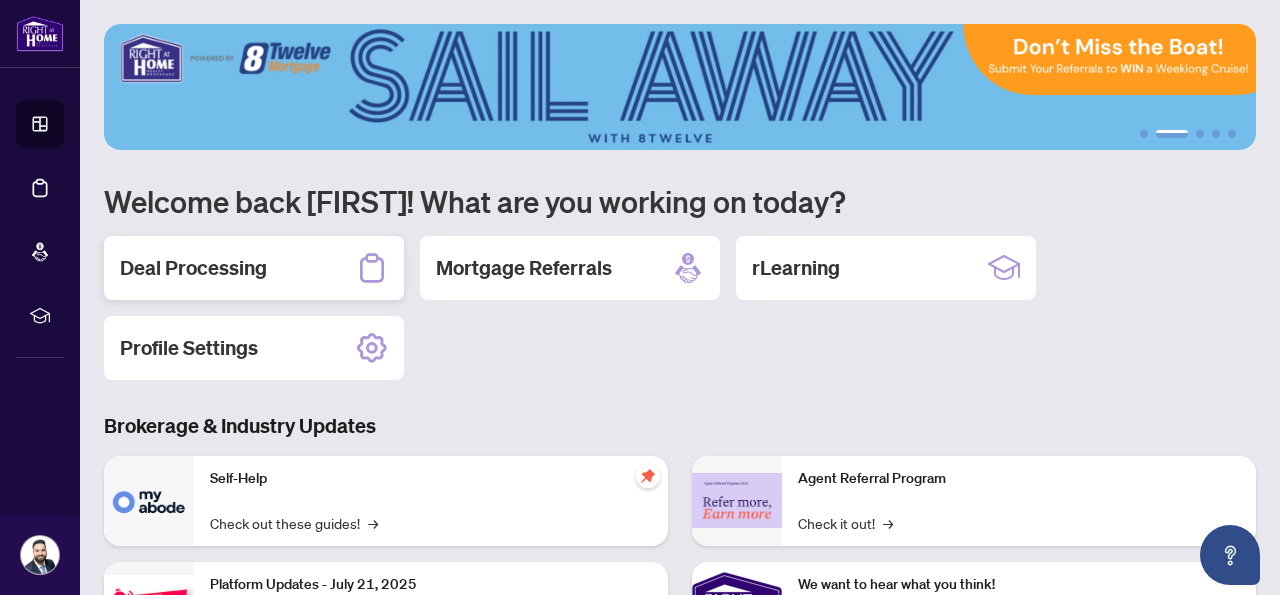 click on "Deal Processing" at bounding box center [254, 268] 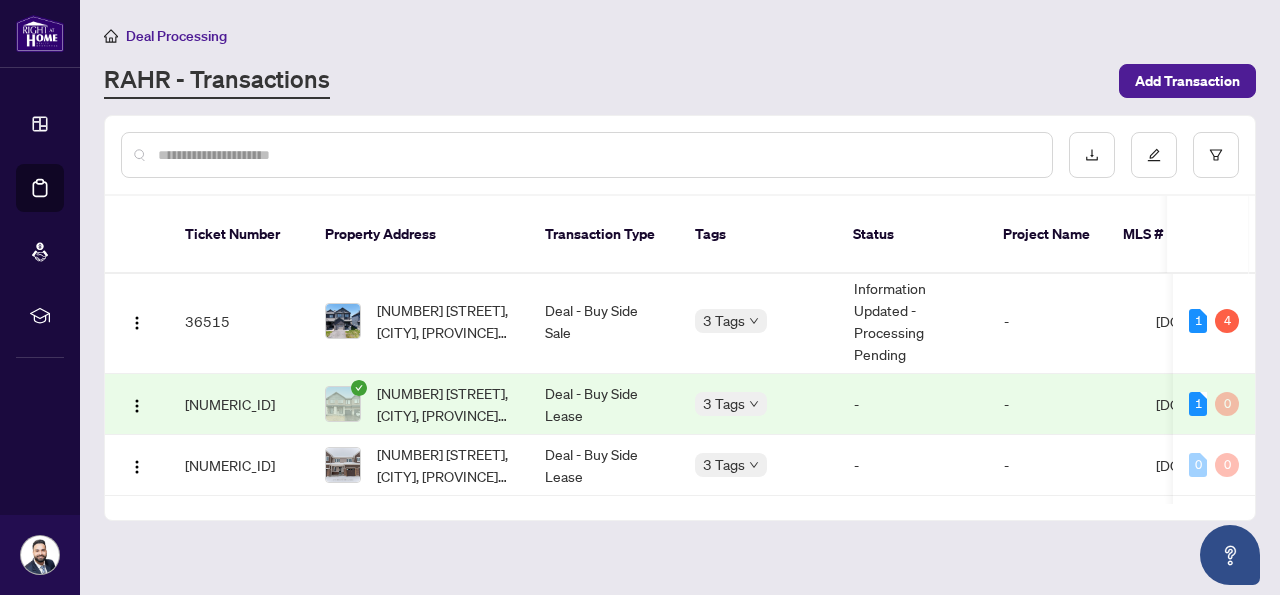 scroll, scrollTop: 172, scrollLeft: 0, axis: vertical 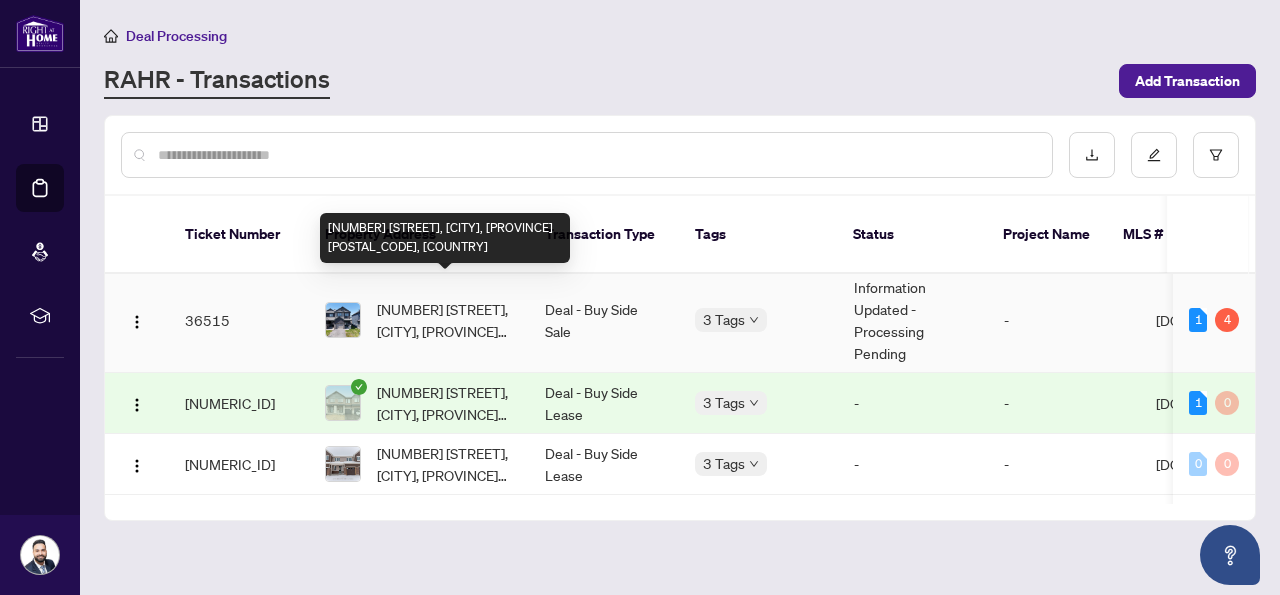 click on "[NUMBER] [STREET], [CITY], [PROVINCE] [POSTAL_CODE], [COUNTRY]" at bounding box center (445, 320) 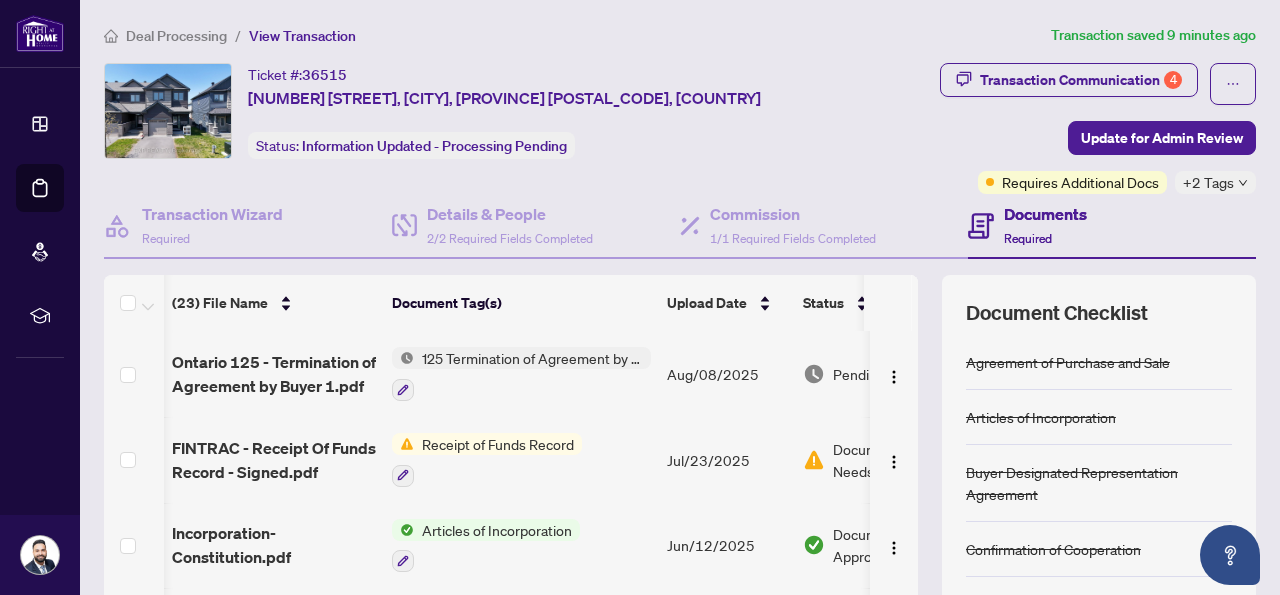 scroll, scrollTop: 0, scrollLeft: 101, axis: horizontal 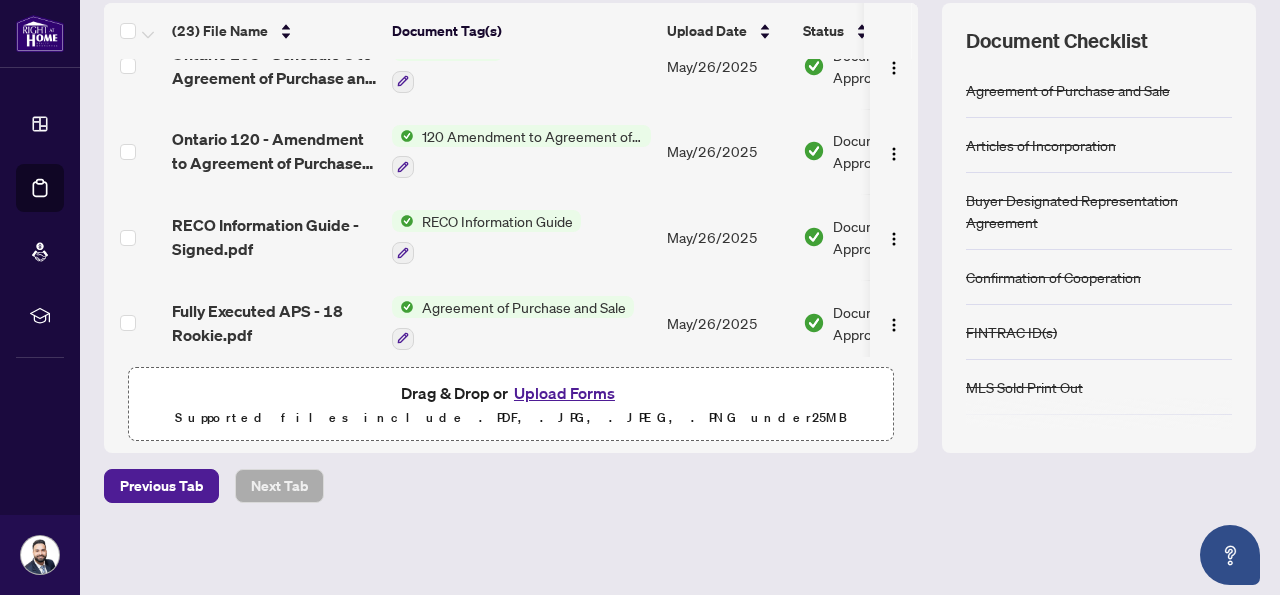 click on "Upload Forms" at bounding box center (564, 393) 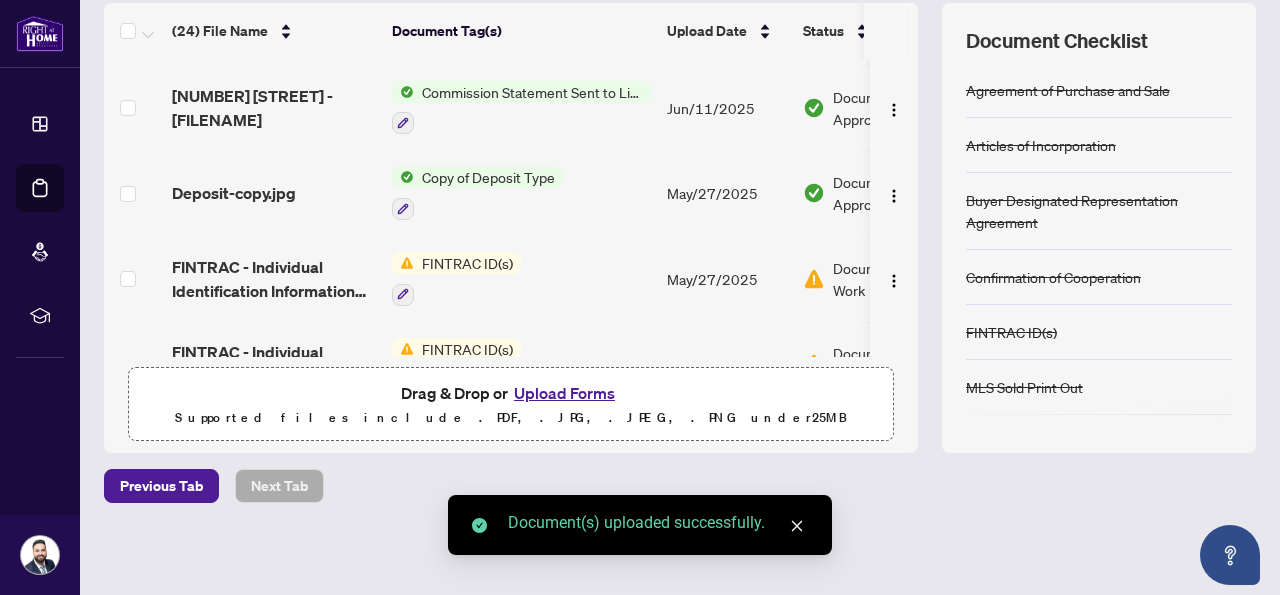 scroll, scrollTop: 0, scrollLeft: 0, axis: both 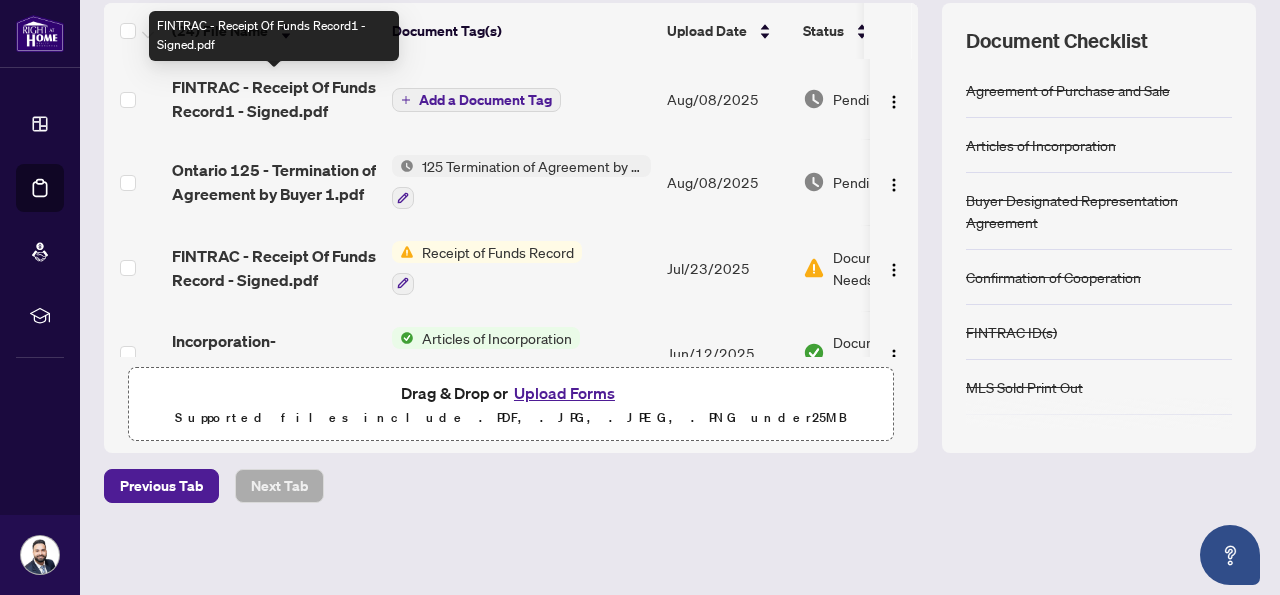 click on "FINTRAC - Receipt Of Funds Record1 - Signed.pdf" at bounding box center (274, 99) 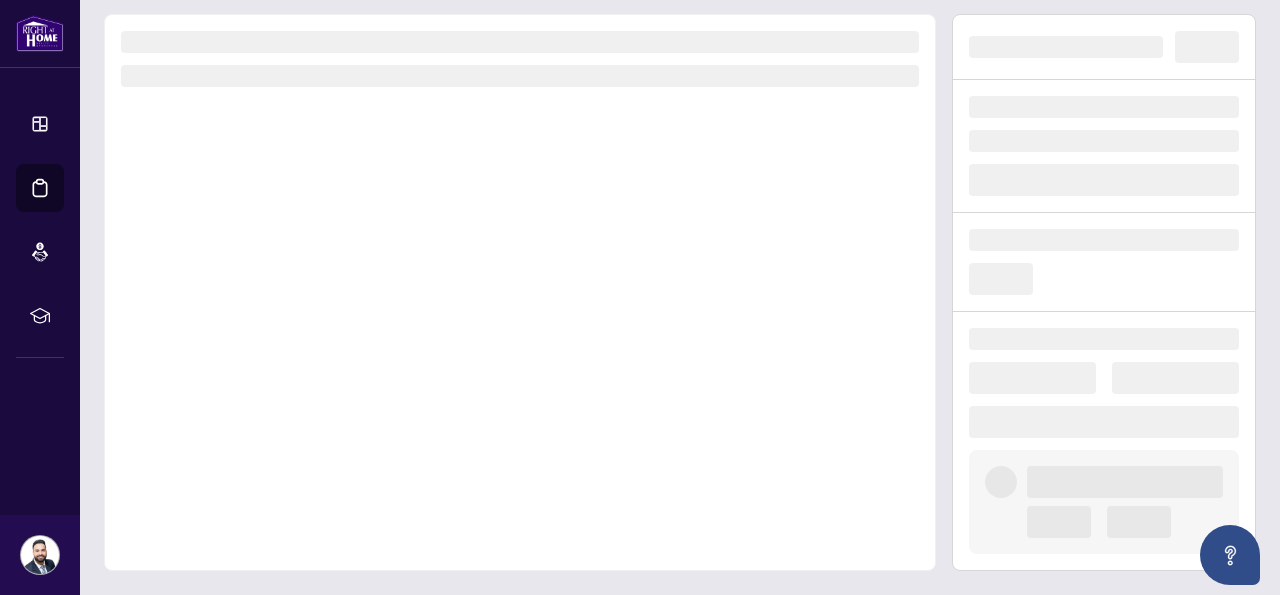 scroll, scrollTop: 0, scrollLeft: 0, axis: both 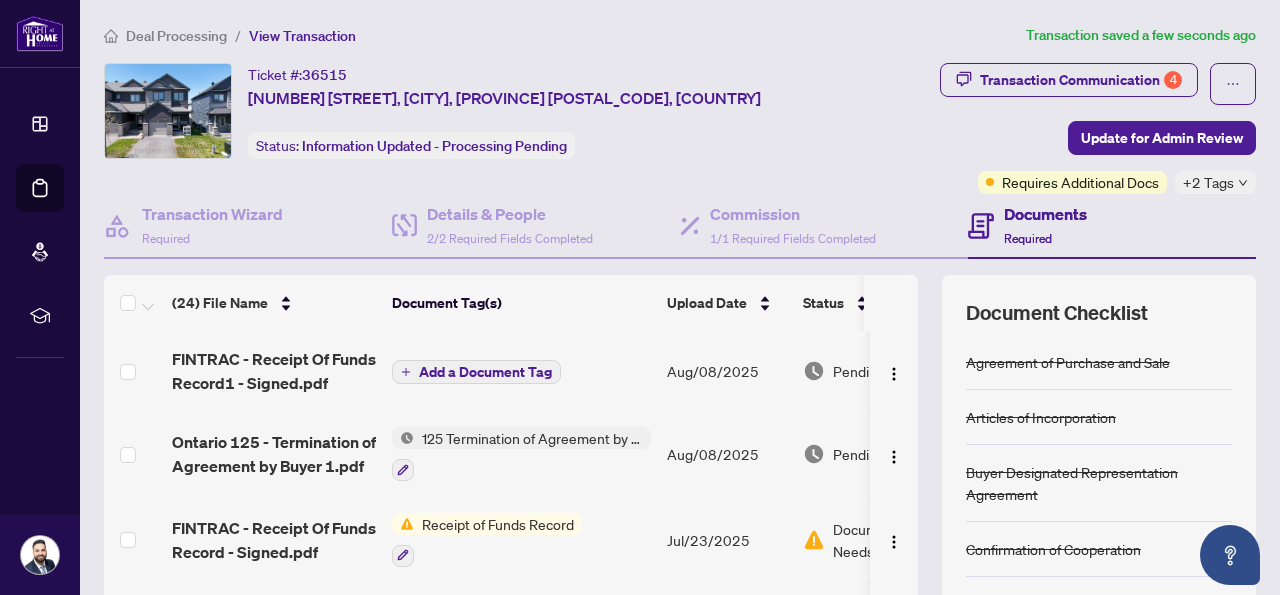 click on "Add a Document Tag" at bounding box center [485, 372] 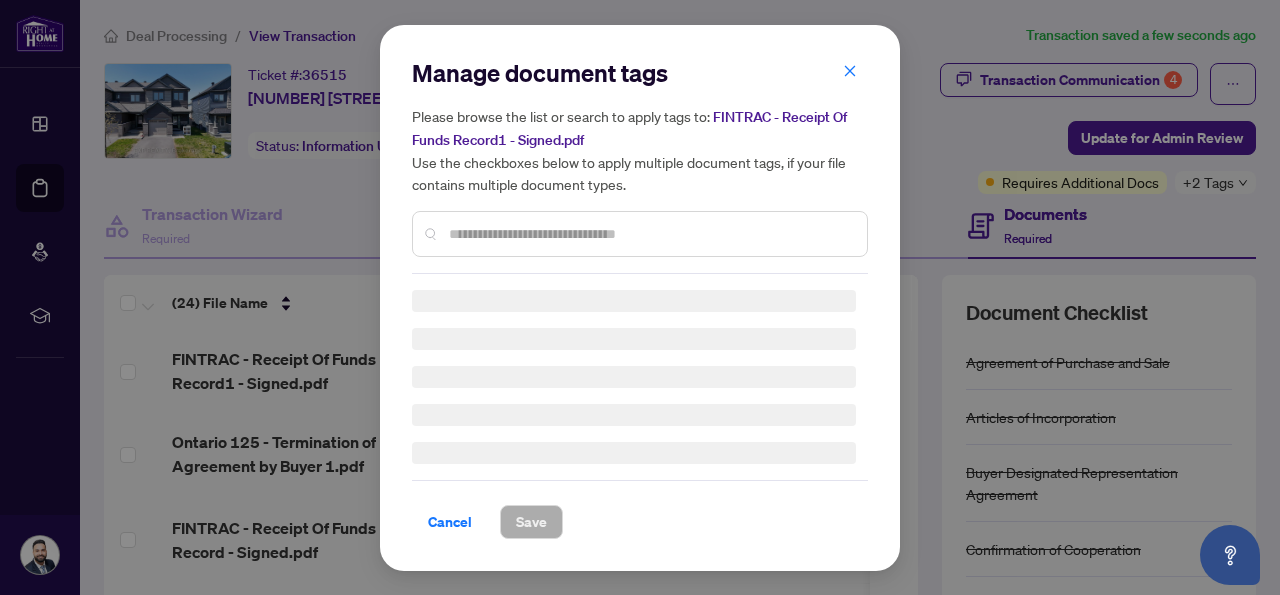 click at bounding box center (640, 234) 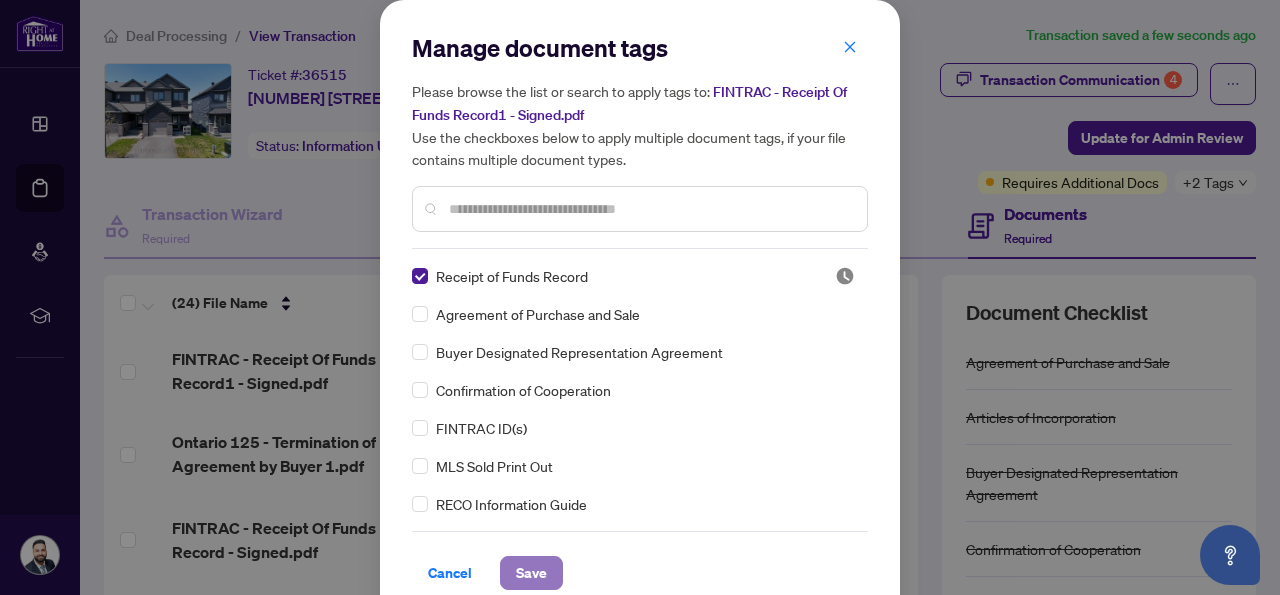 click on "Save" at bounding box center (531, 573) 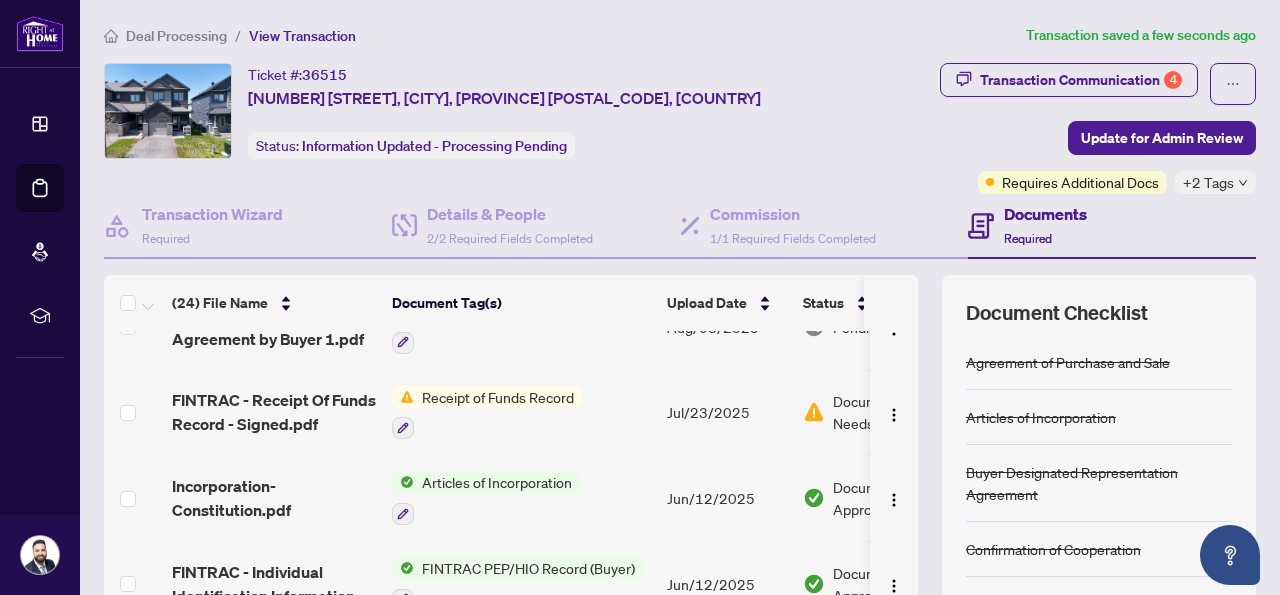 scroll, scrollTop: 0, scrollLeft: 0, axis: both 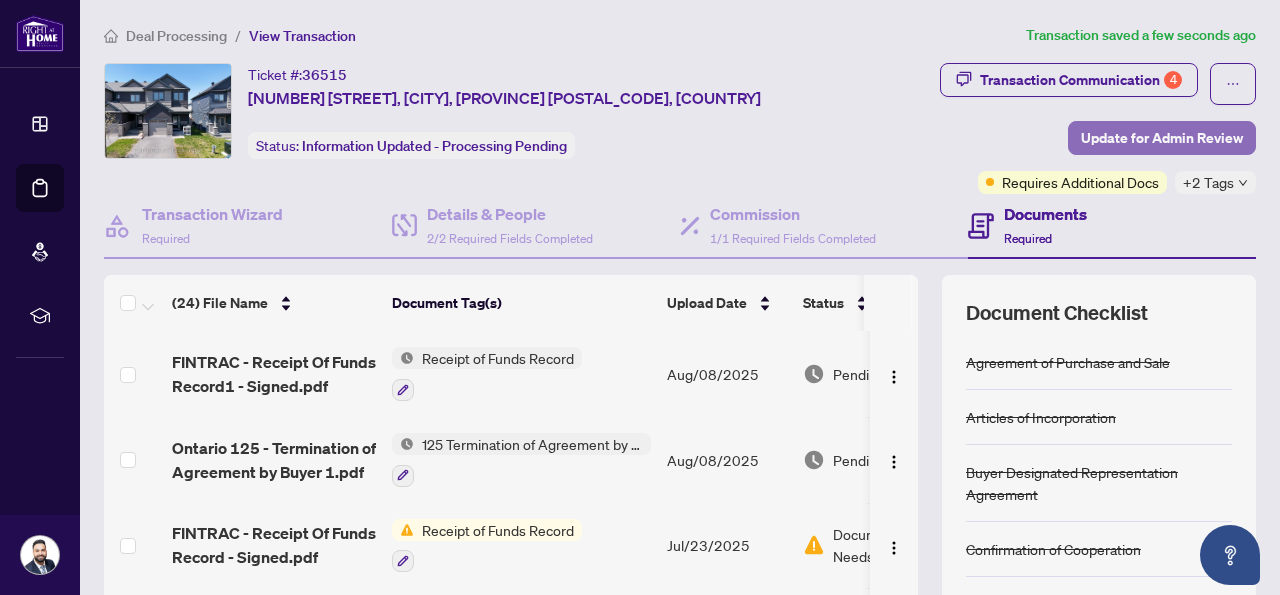 click on "Update for Admin Review" at bounding box center [1162, 138] 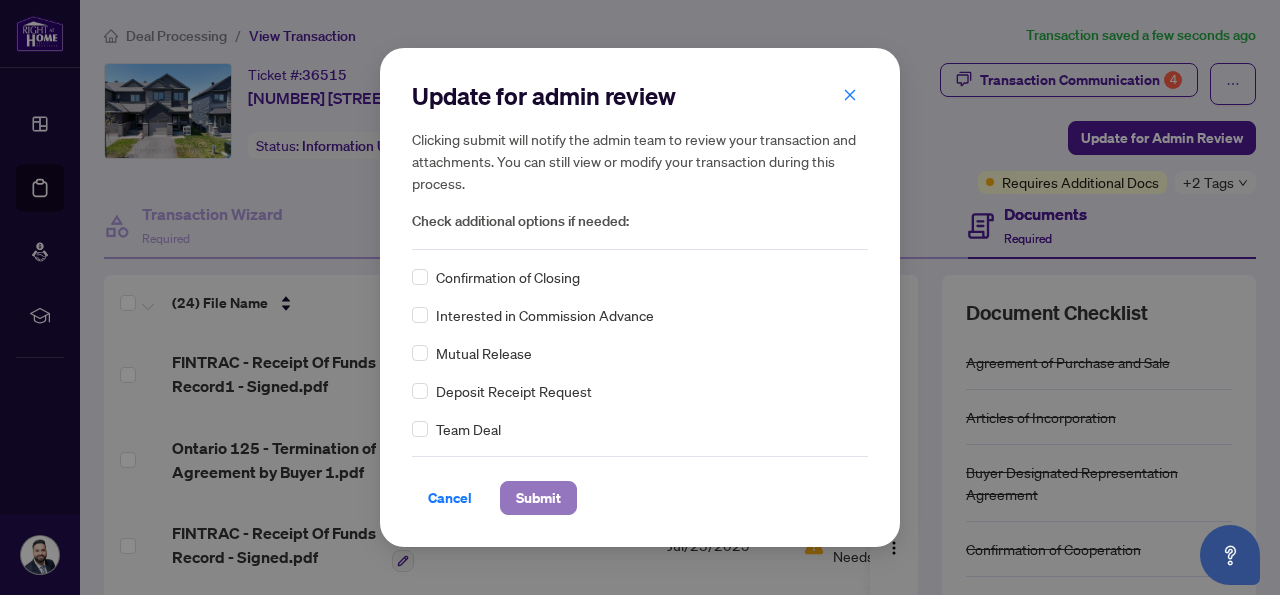click on "Submit" at bounding box center [538, 498] 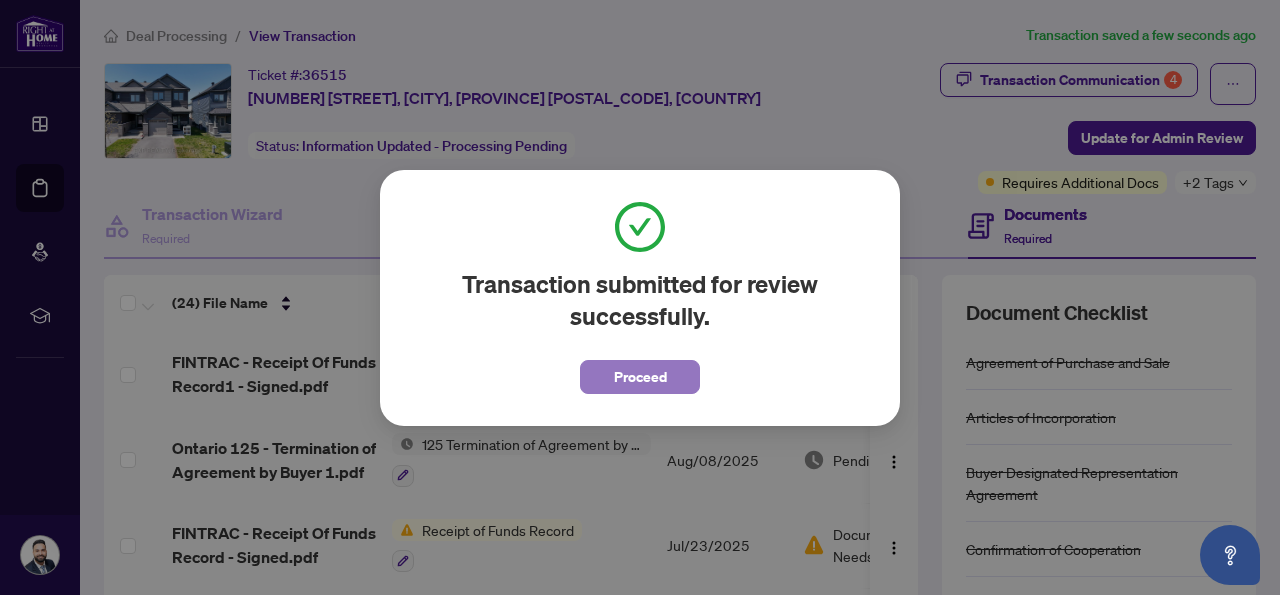 click on "Proceed" at bounding box center [640, 377] 